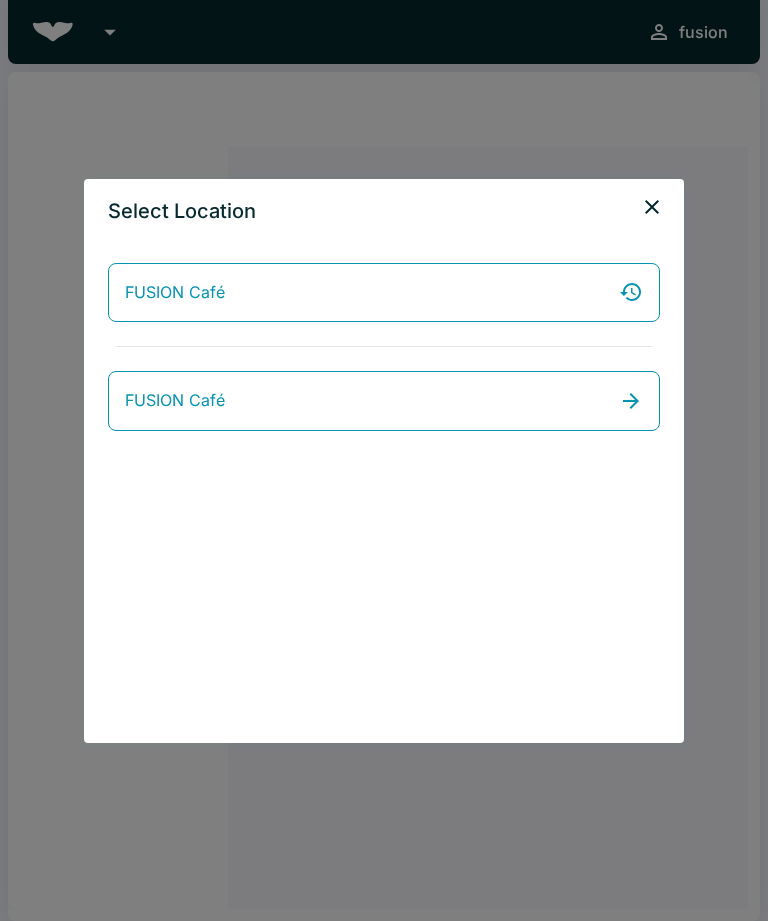 scroll, scrollTop: 0, scrollLeft: 0, axis: both 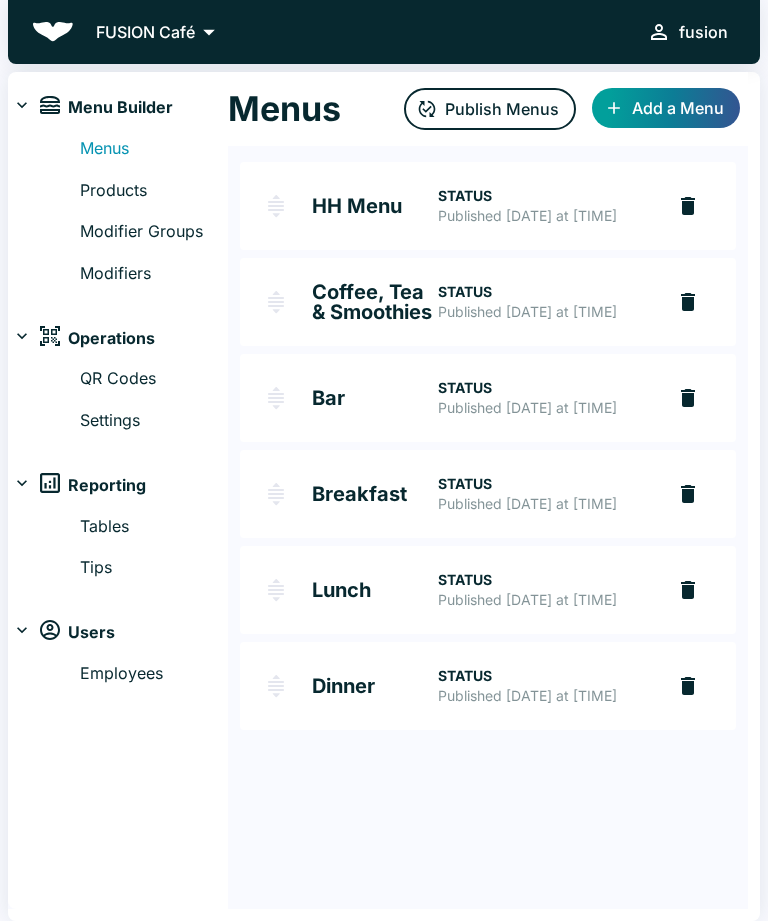 click on "Published [DATE] at [TIME]" at bounding box center (543, 216) 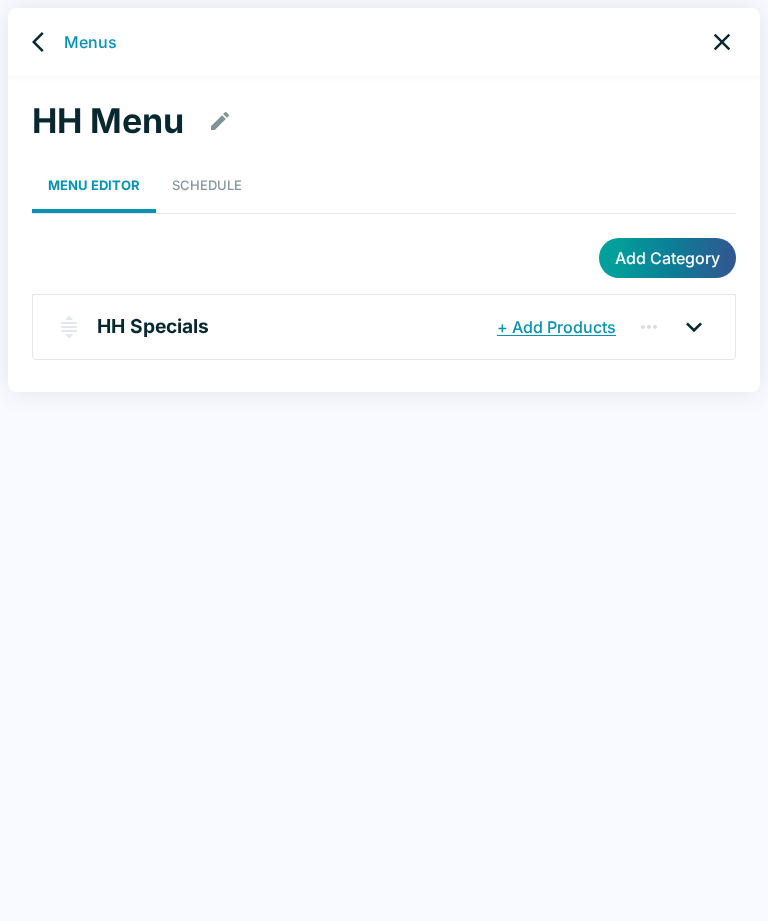 click 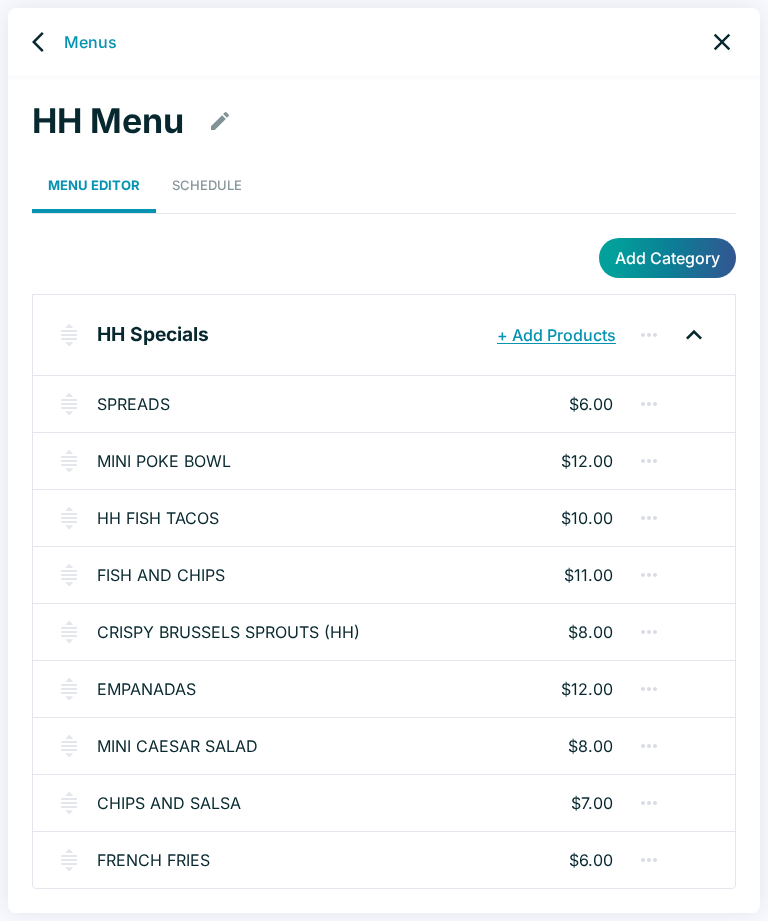 click on "MINI POKE BOWL $12.00" at bounding box center [384, 460] 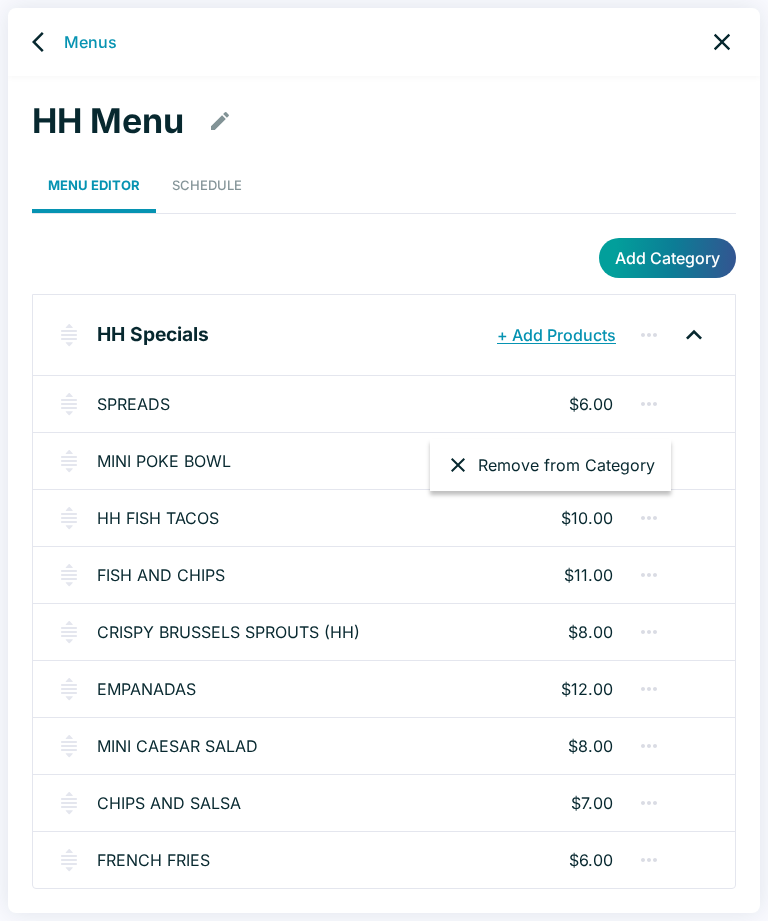 click at bounding box center (384, 460) 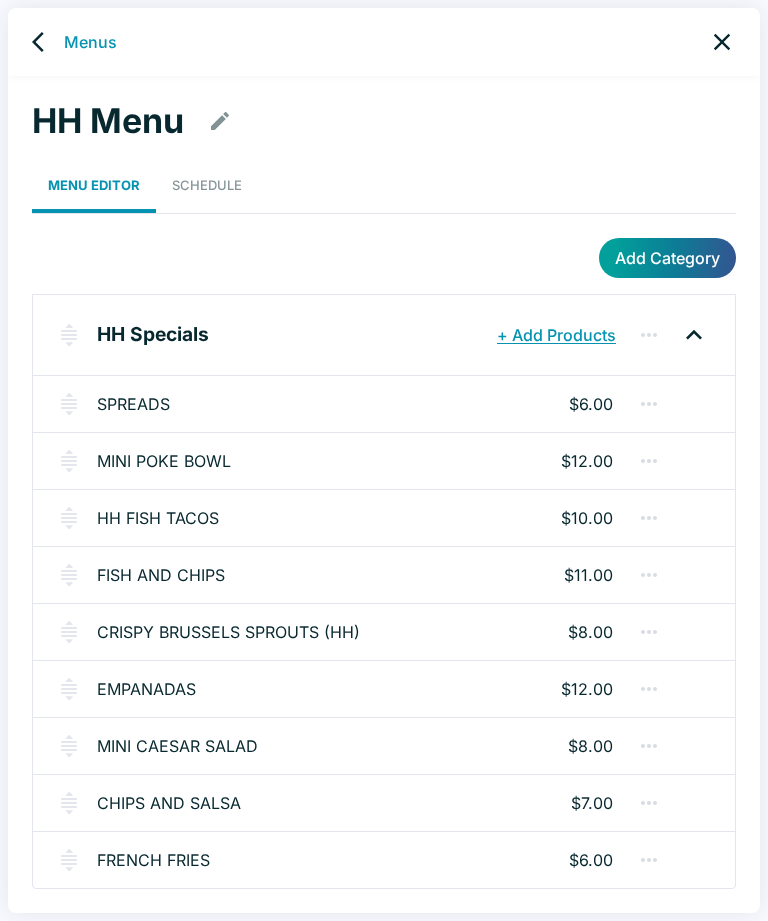 click on "MINI POKE BOWL" at bounding box center (164, 461) 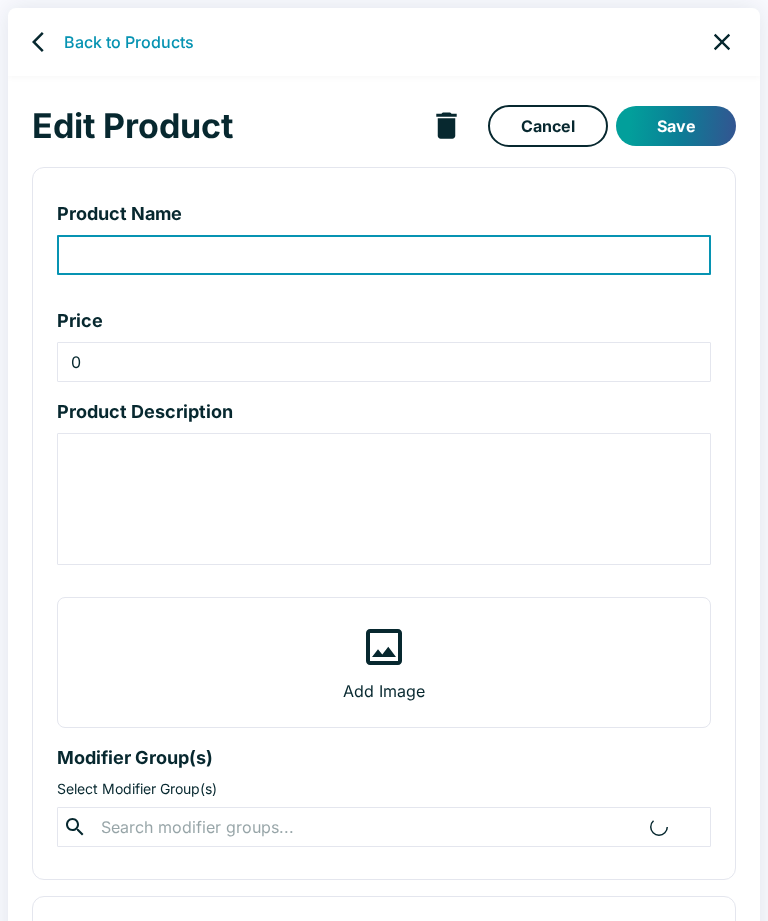 type on "MINI POKE BOWL" 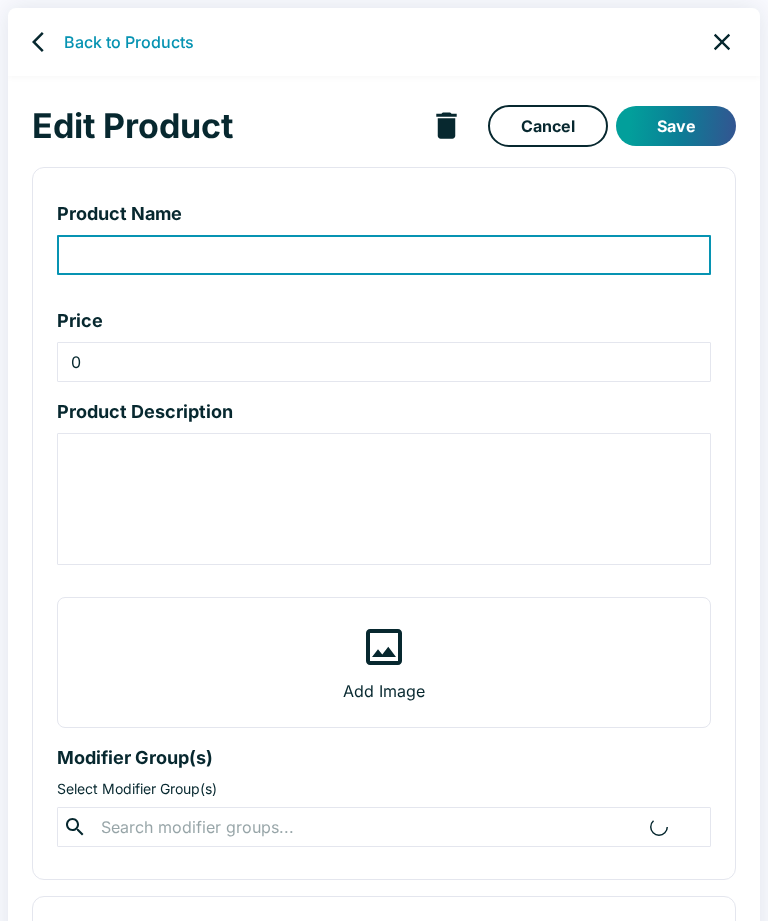 type on "12" 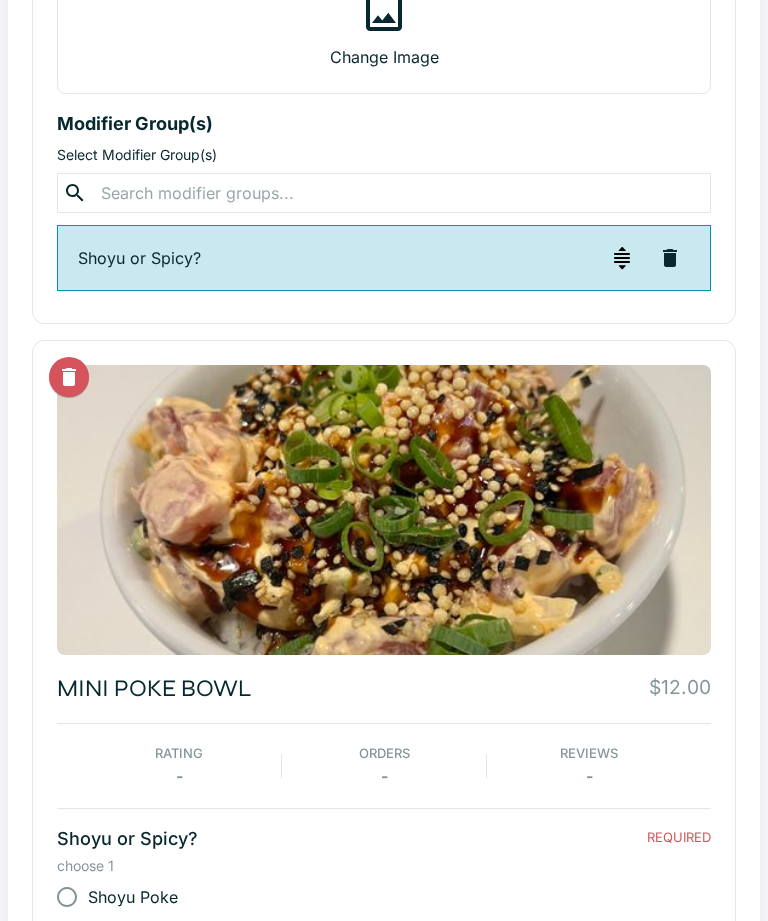 scroll, scrollTop: 657, scrollLeft: 0, axis: vertical 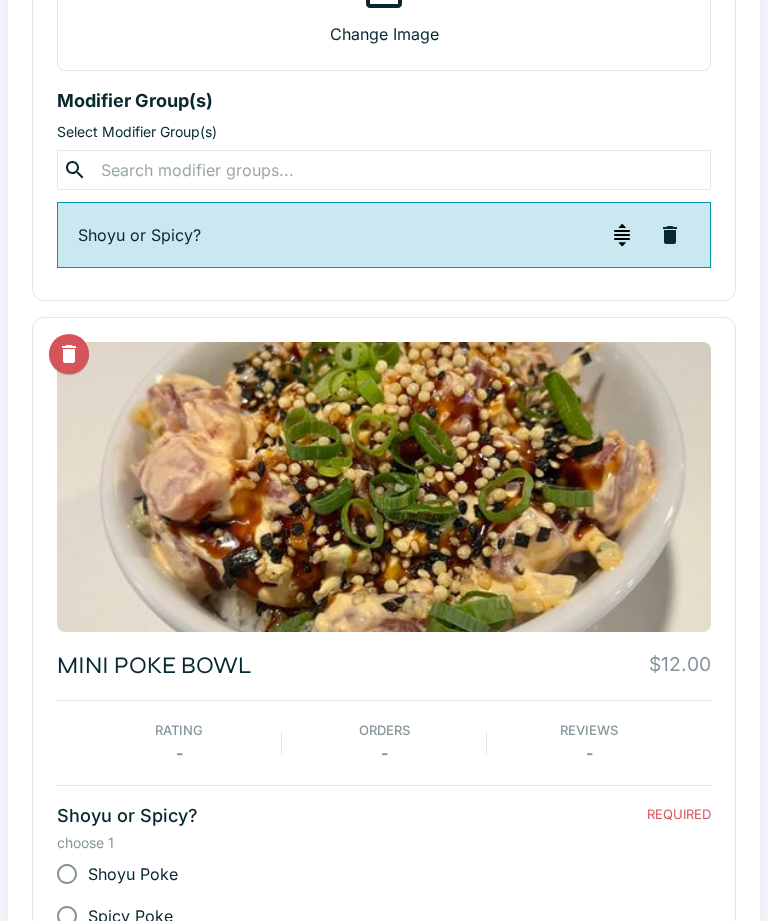 click at bounding box center [622, 235] 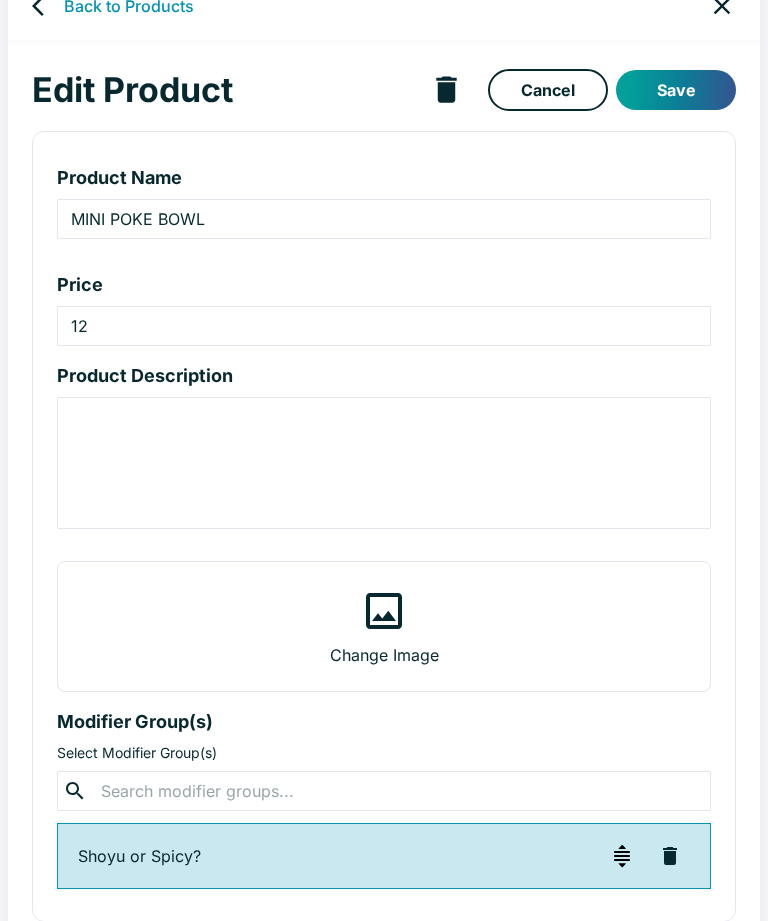 scroll, scrollTop: 0, scrollLeft: 0, axis: both 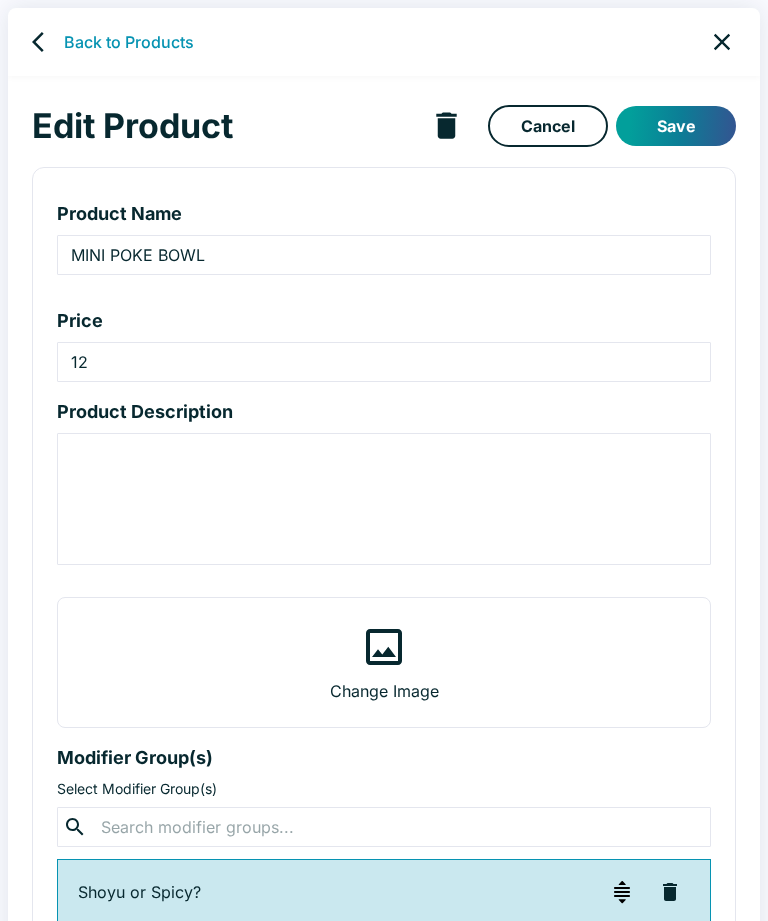 click on "Save" at bounding box center (676, 126) 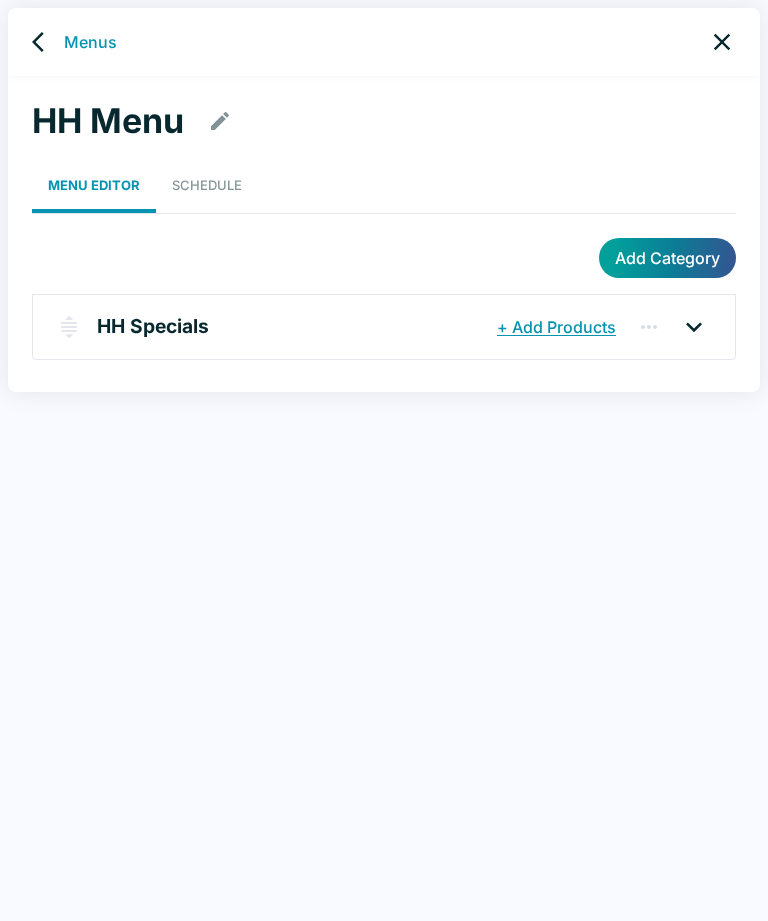 click on "Menus" at bounding box center [90, 42] 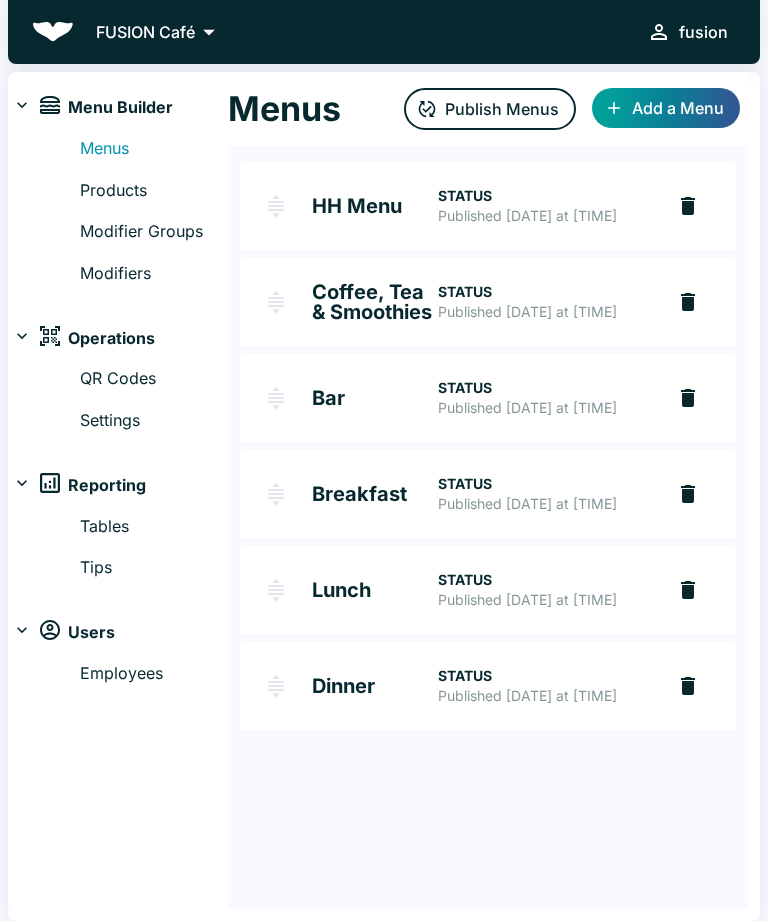 click on "Published [DATE] at [TIME]" at bounding box center [543, 600] 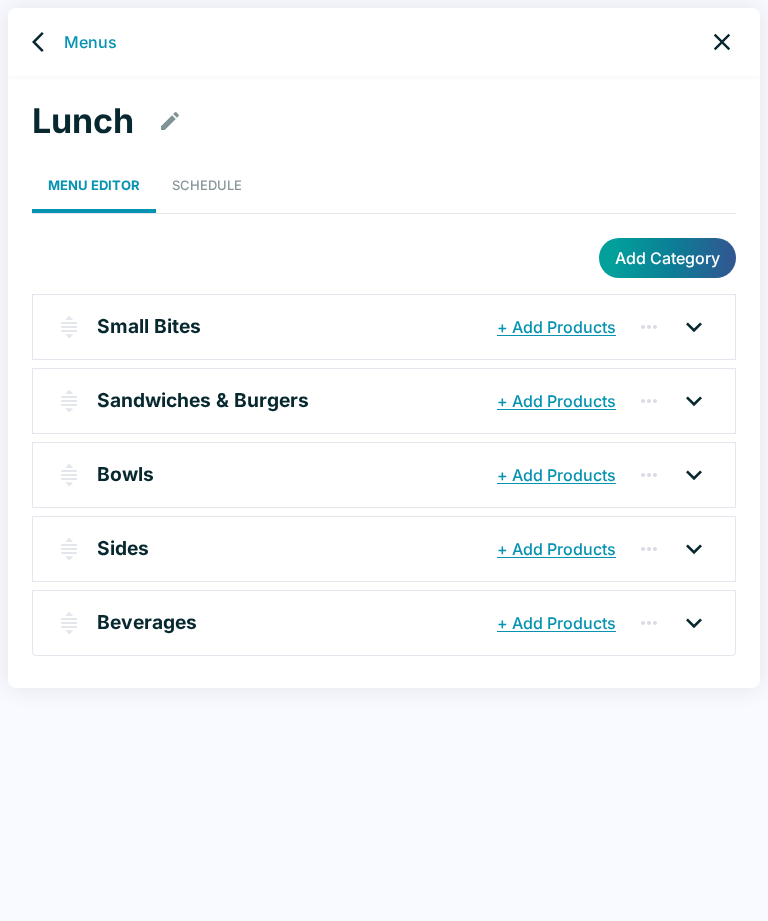 click on "Sandwiches & Burgers" at bounding box center [203, 400] 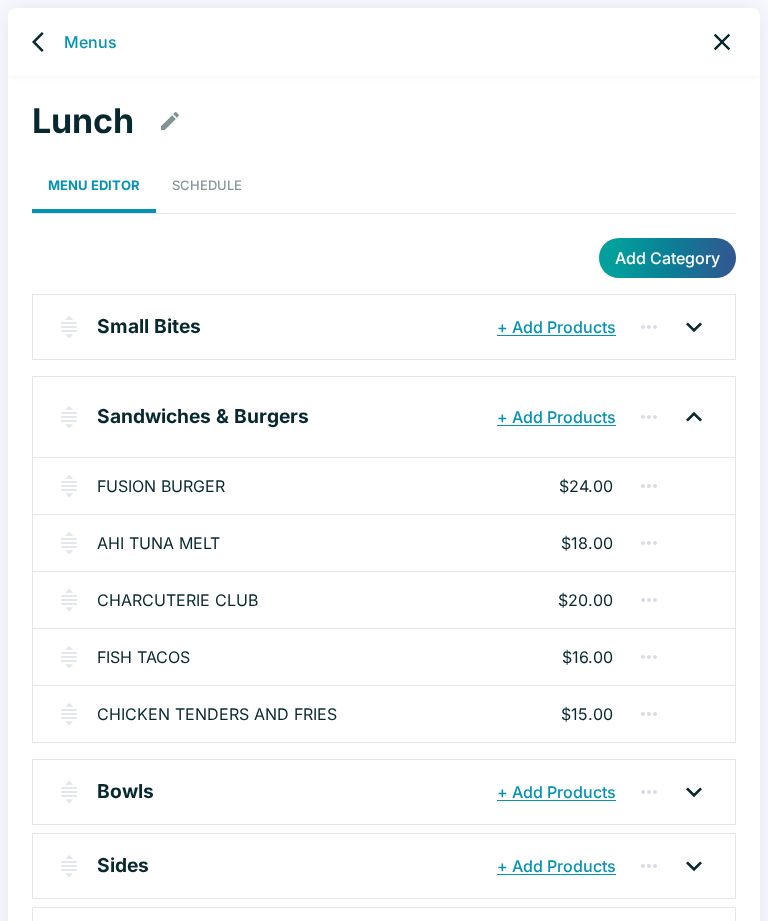 click on "FISH TACOS" at bounding box center (143, 657) 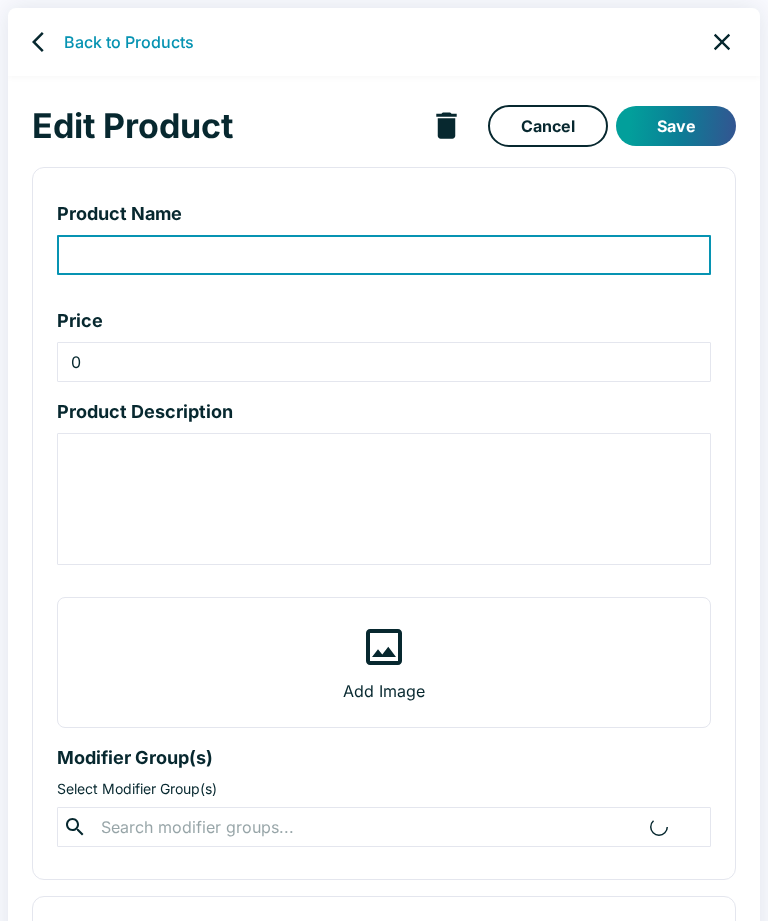 type on "FISH TACOS" 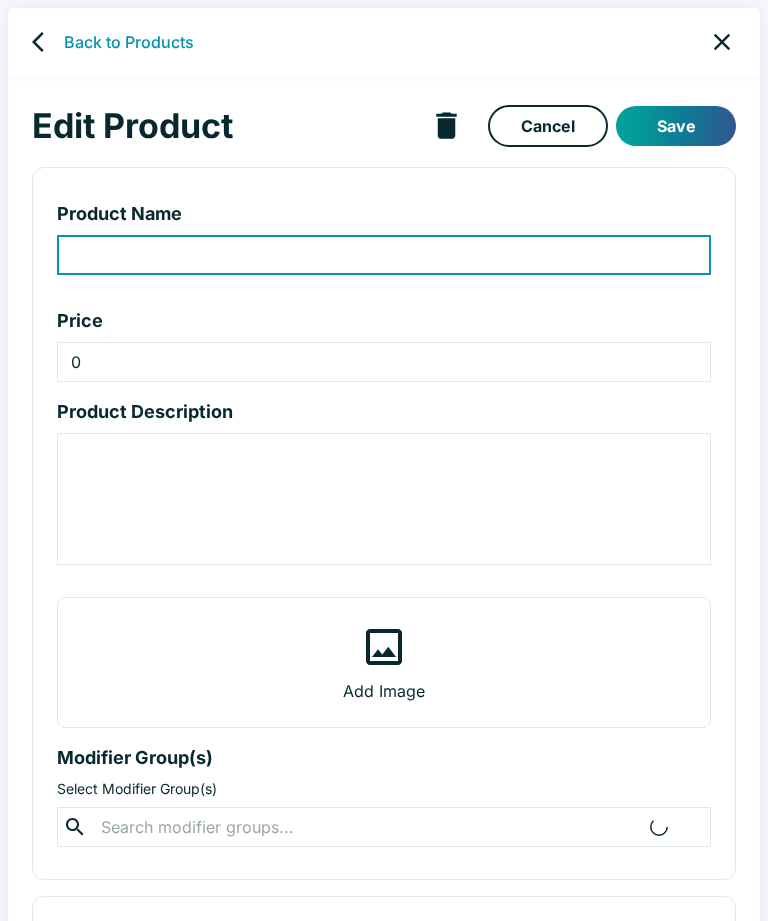 type on "16" 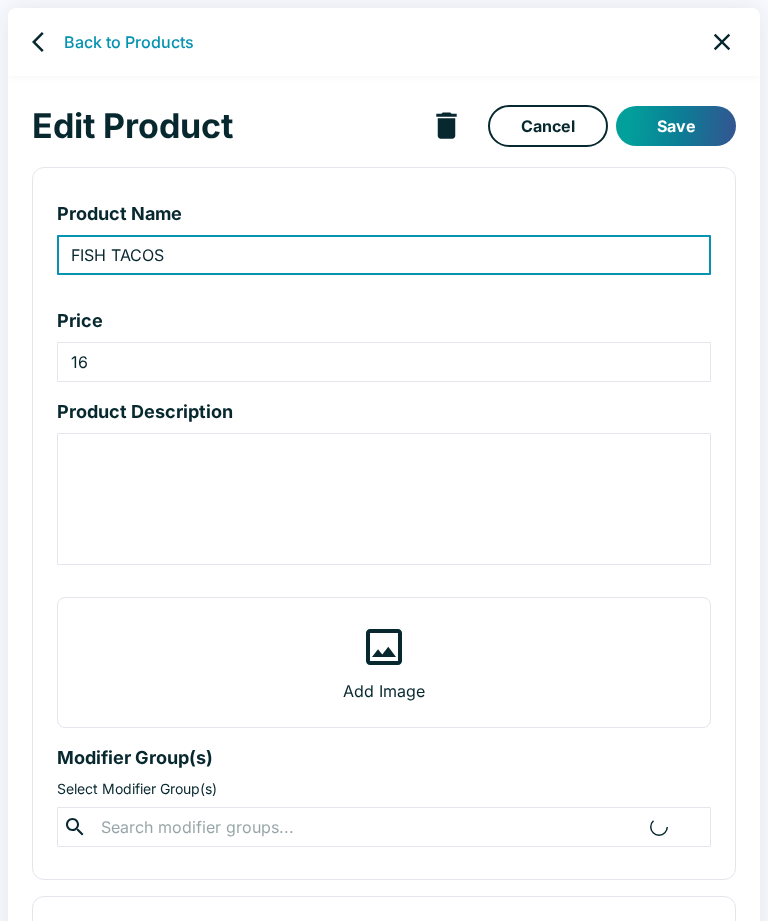 type on "Fresh island fish, house made salsa, avocado, cabbage slaw" 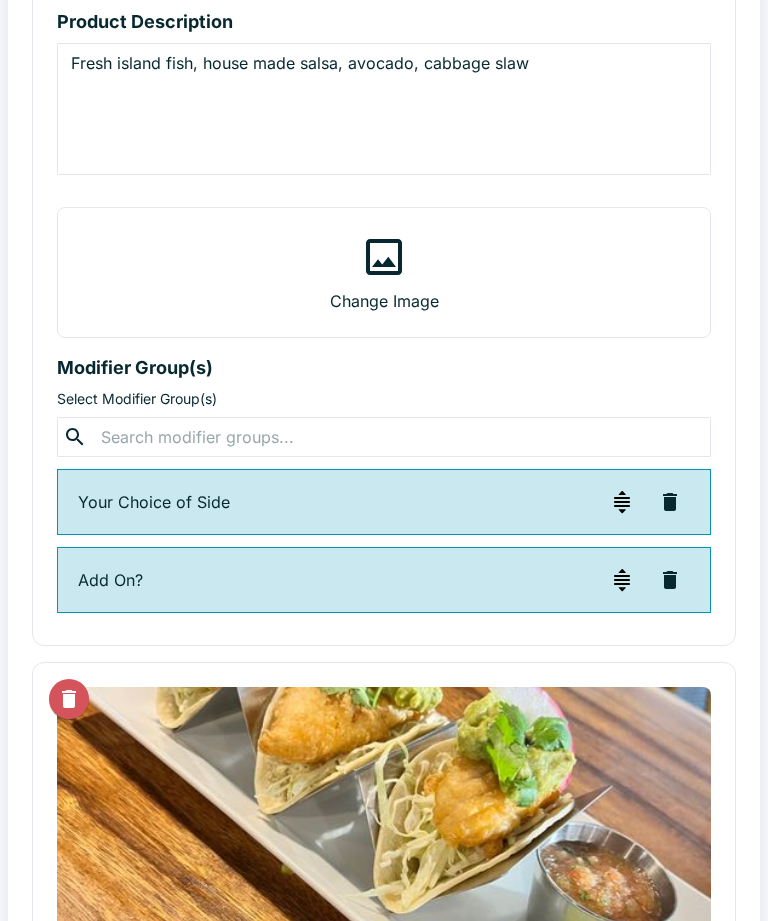scroll, scrollTop: 393, scrollLeft: 0, axis: vertical 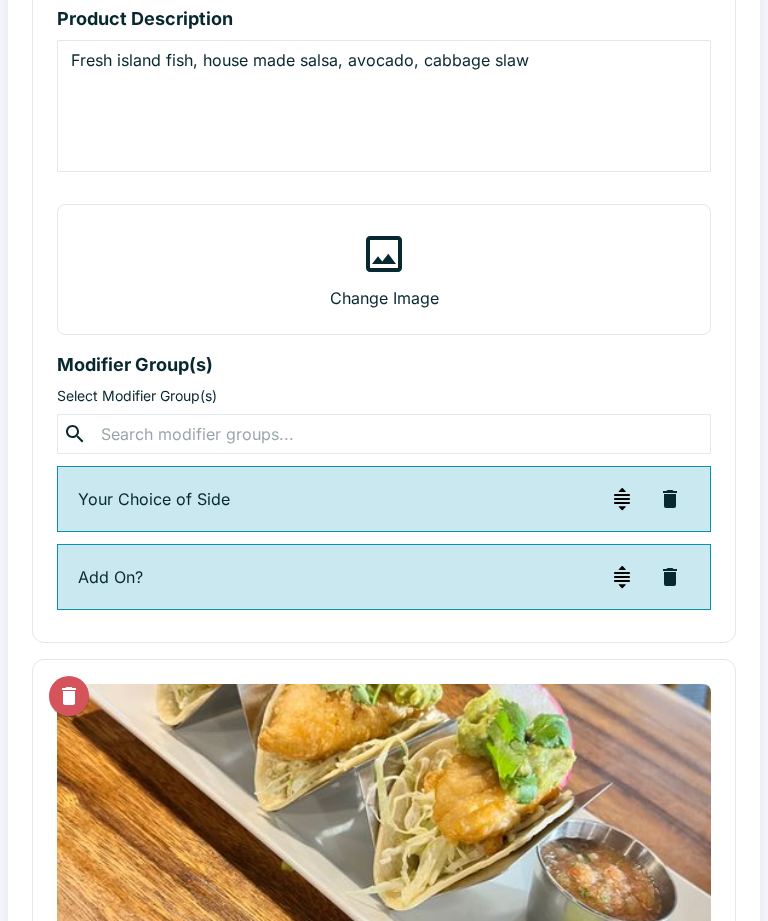 click 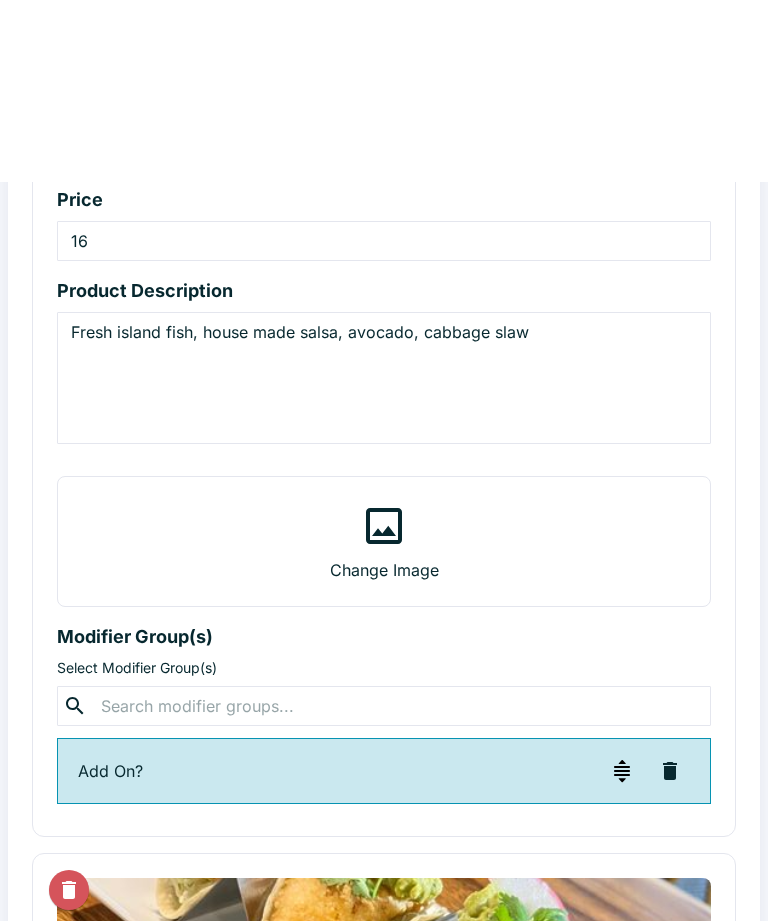scroll, scrollTop: 0, scrollLeft: 0, axis: both 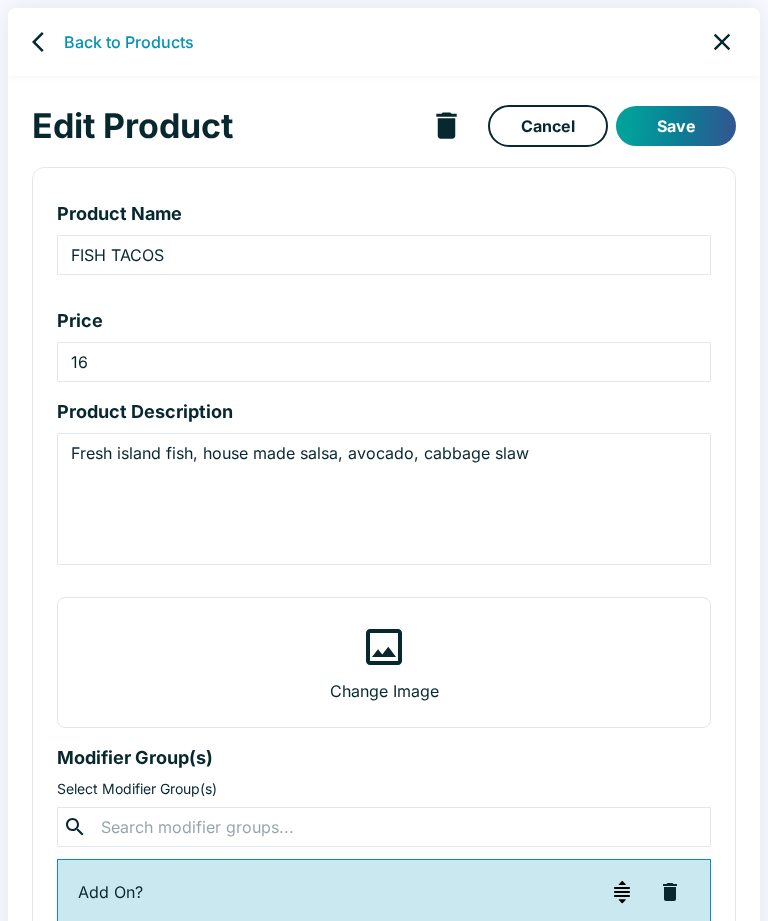 click on "Save" at bounding box center [676, 126] 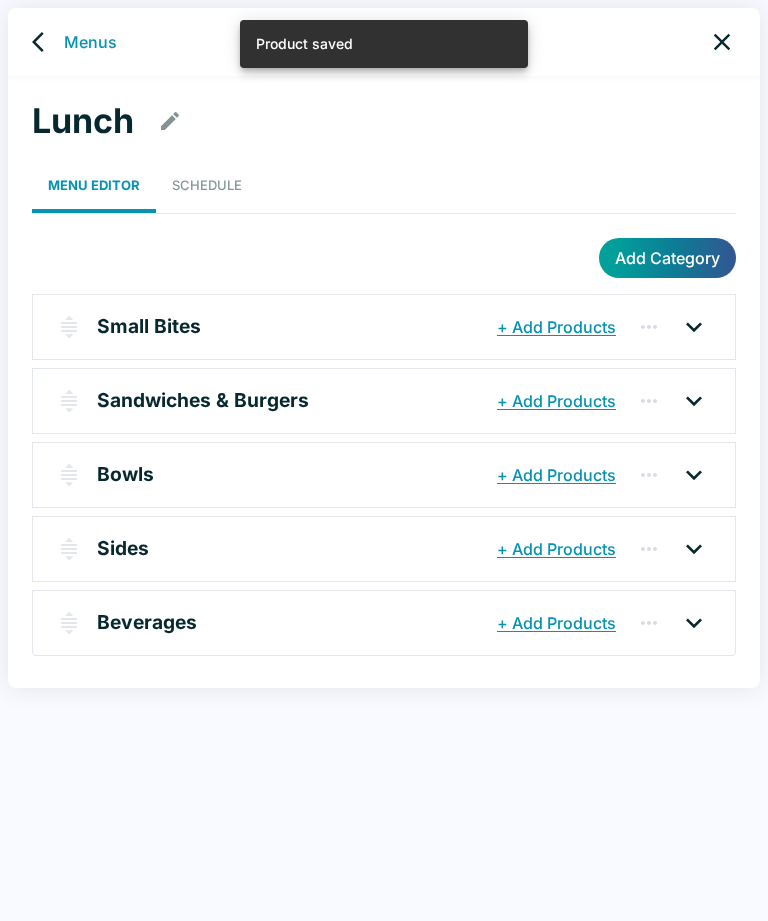click on "Sandwiches & Burgers" at bounding box center [294, 401] 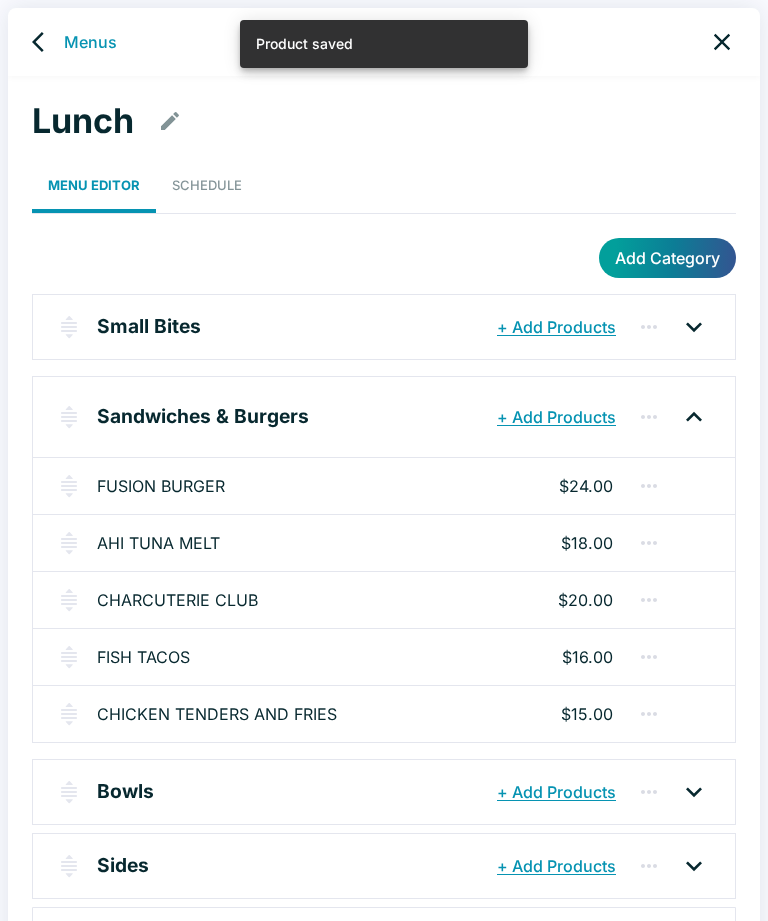 click on "CHICKEN TENDERS AND FRIES" at bounding box center (217, 714) 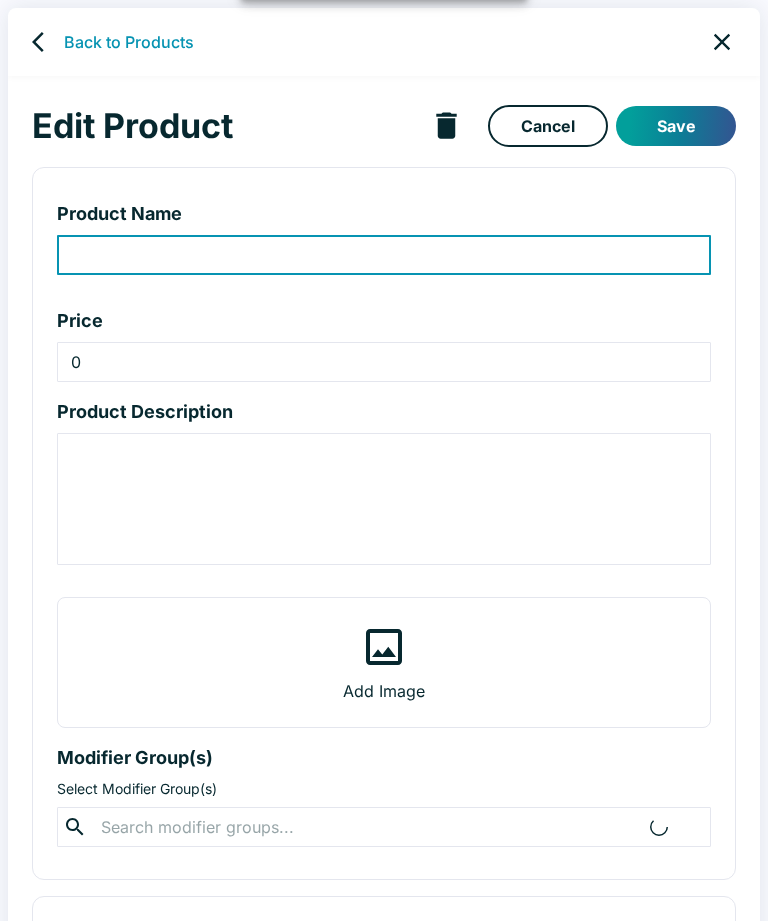 type on "CHICKEN TENDERS AND FRIES" 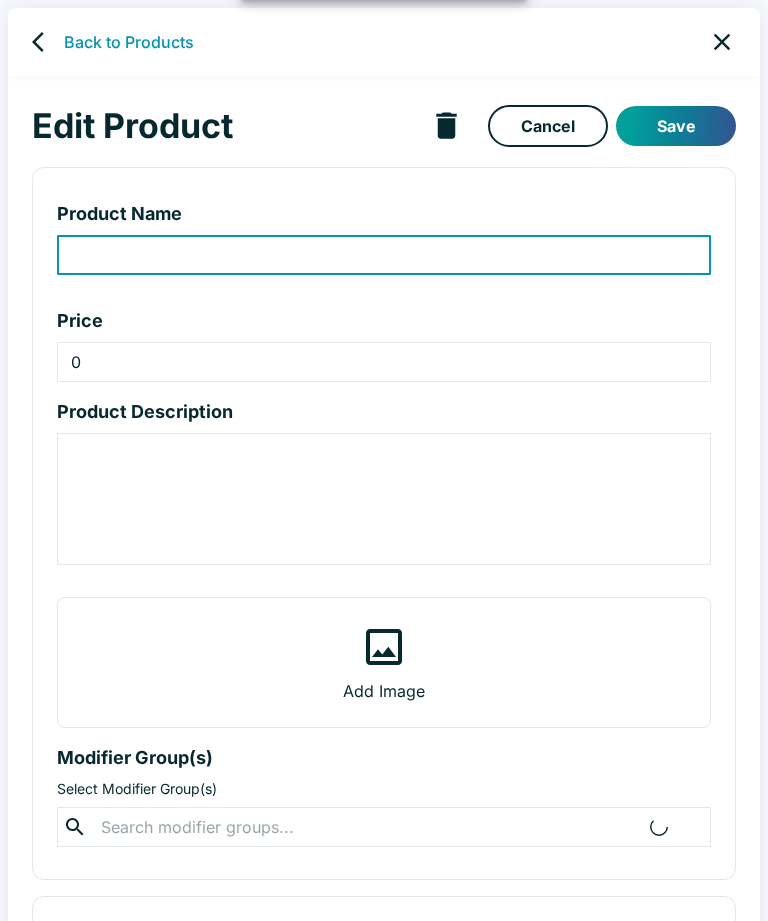 type on "15" 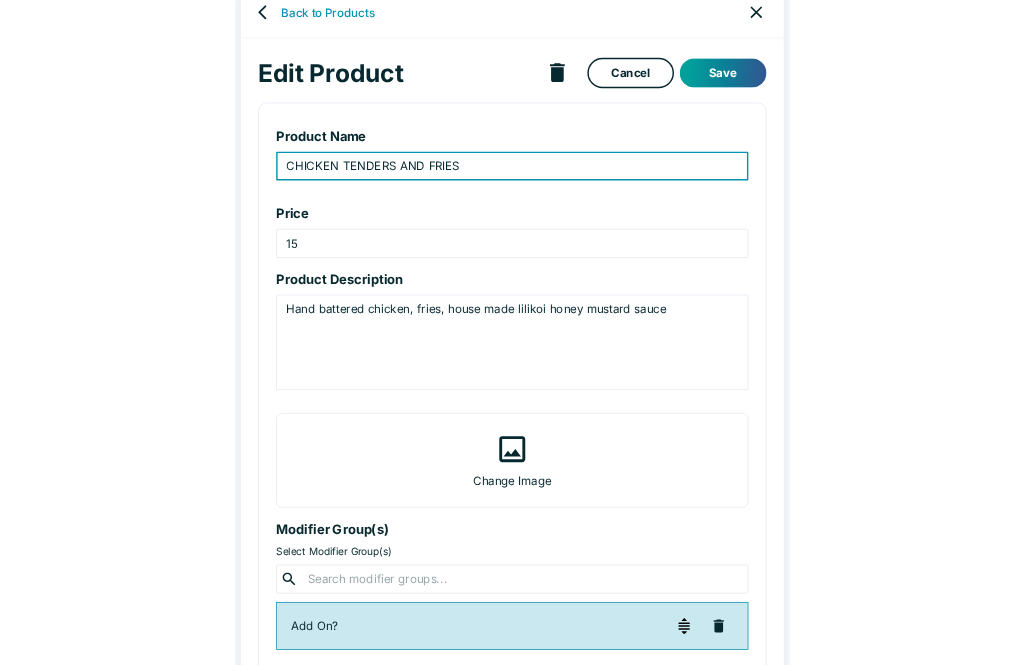 scroll, scrollTop: 0, scrollLeft: 0, axis: both 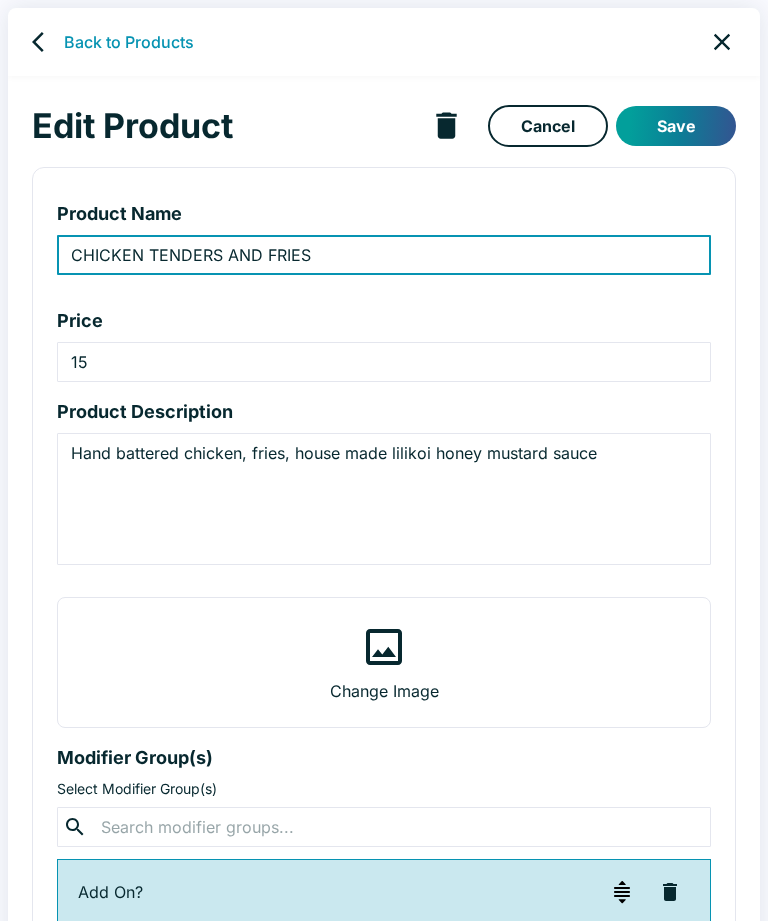 click on "Save" at bounding box center [676, 126] 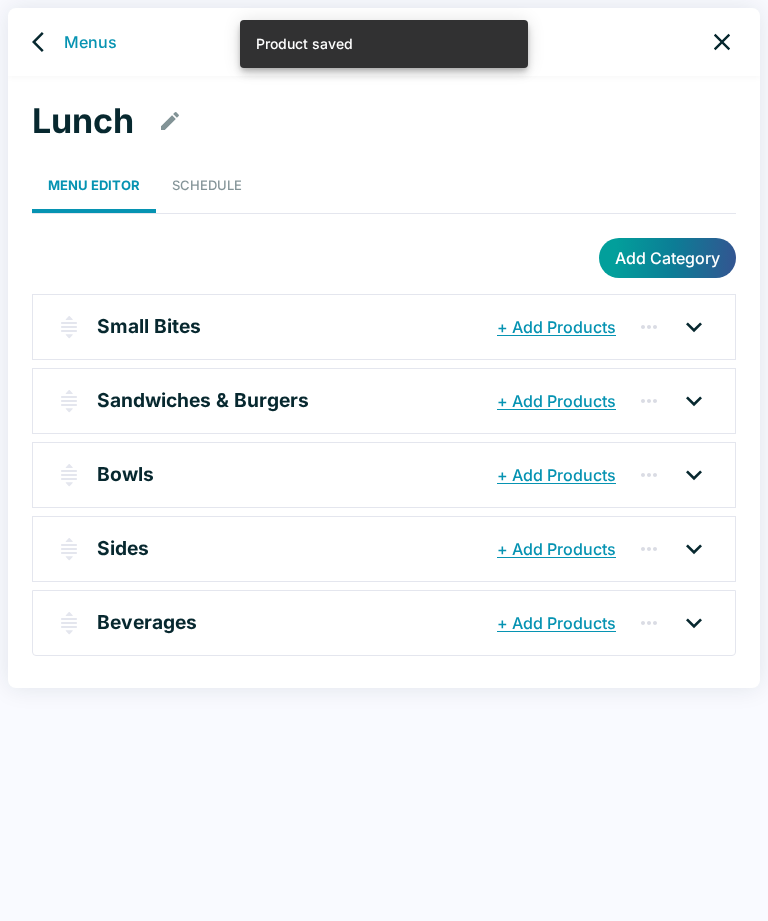 click on "Sandwiches & Burgers" at bounding box center [203, 400] 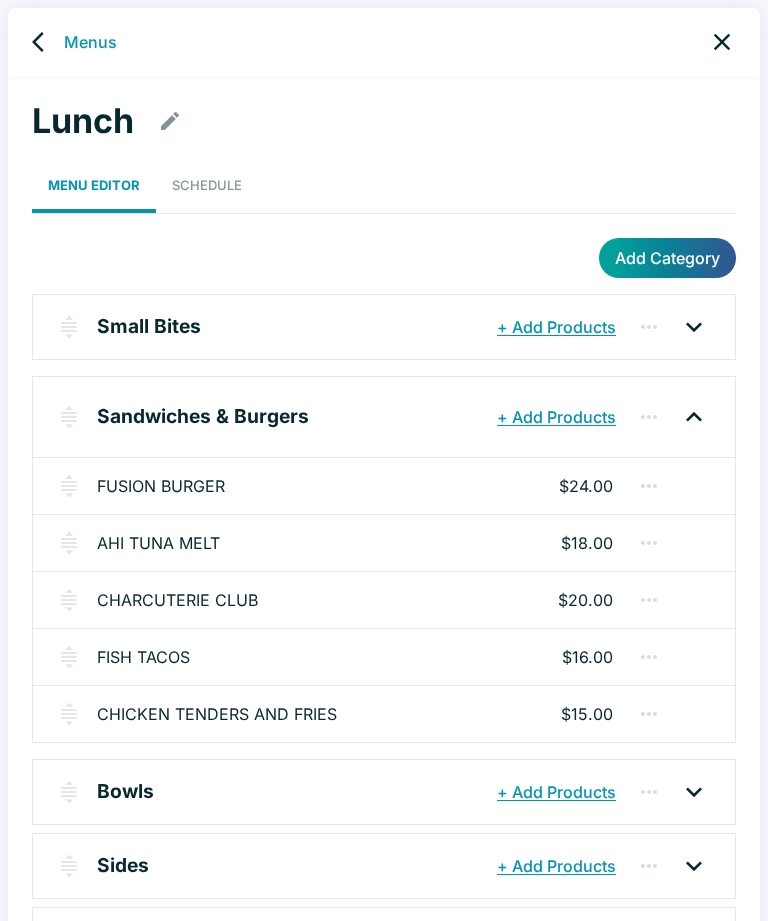 click on "AHI TUNA MELT" at bounding box center (158, 543) 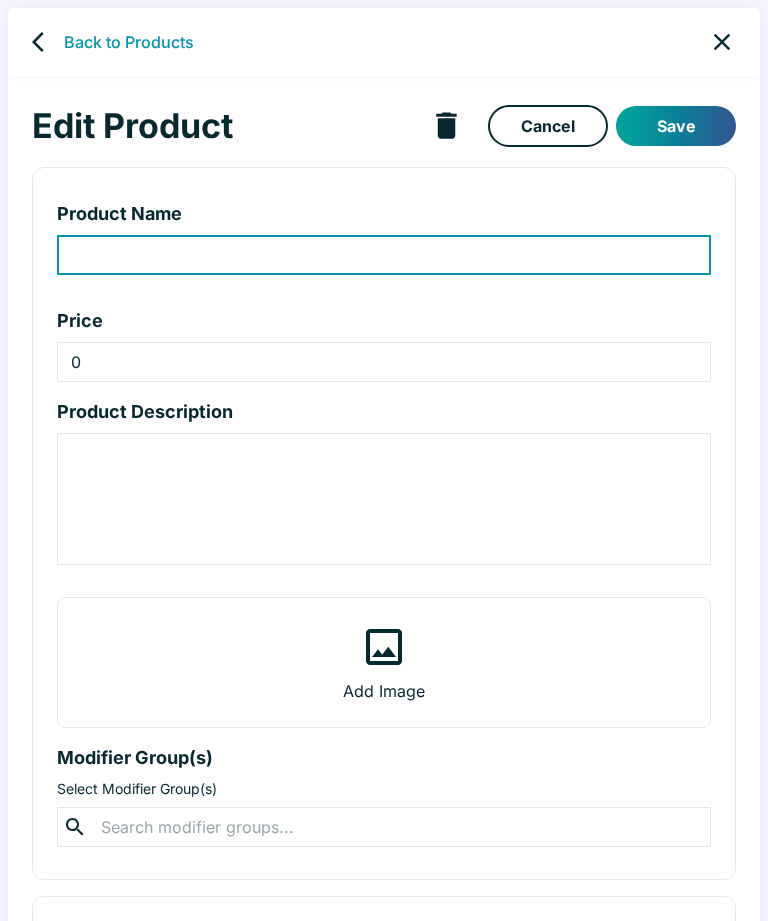 type on "AHI TUNA MELT" 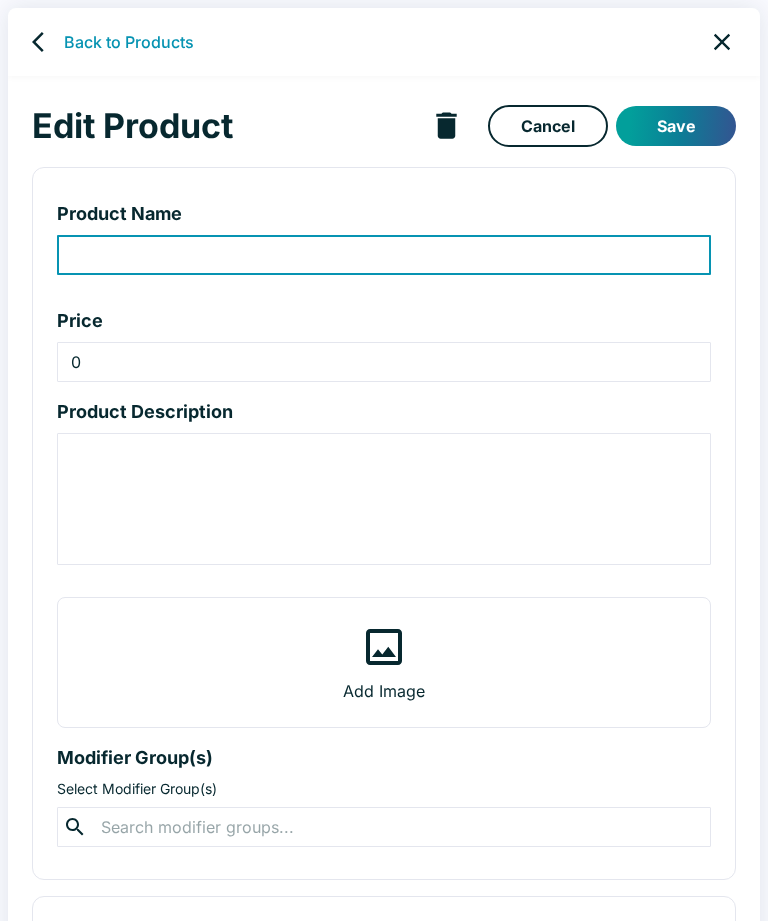 type on "18" 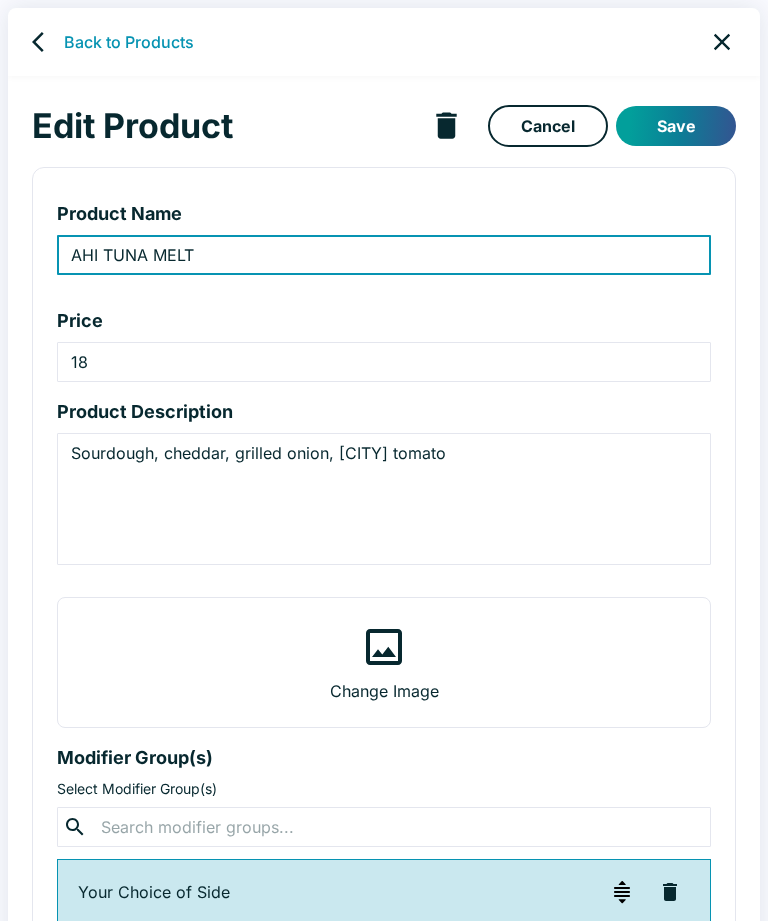 click on "Sourdough, cheddar, grilled onion, [CITY] tomato" at bounding box center [384, 499] 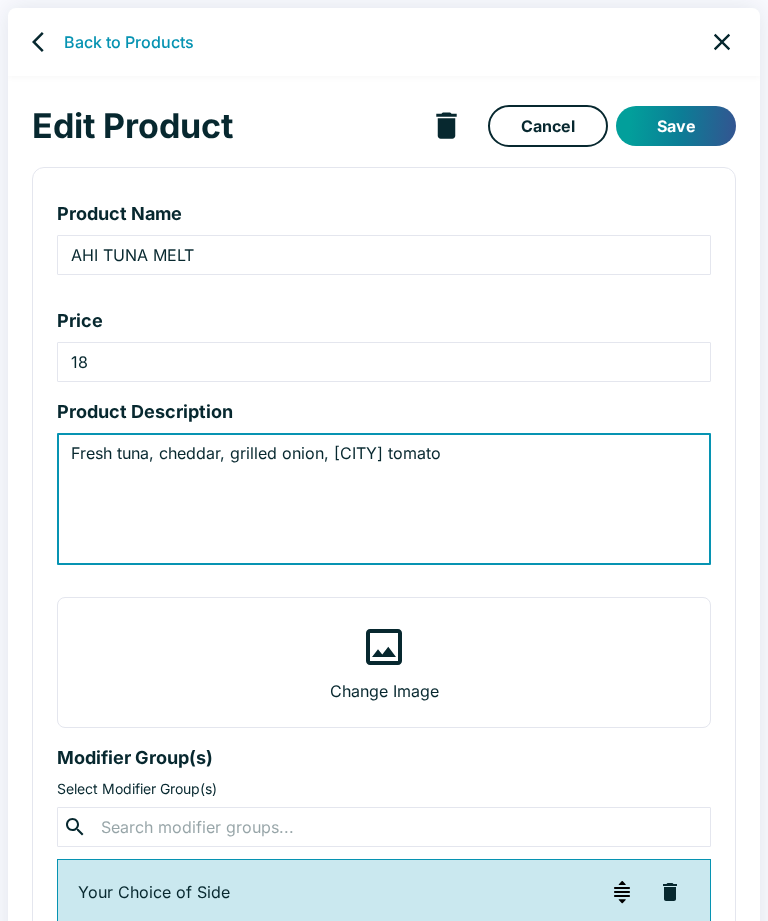 click on "Fresh tuna, cheddar, grilled onion, [CITY] tomato" at bounding box center [384, 499] 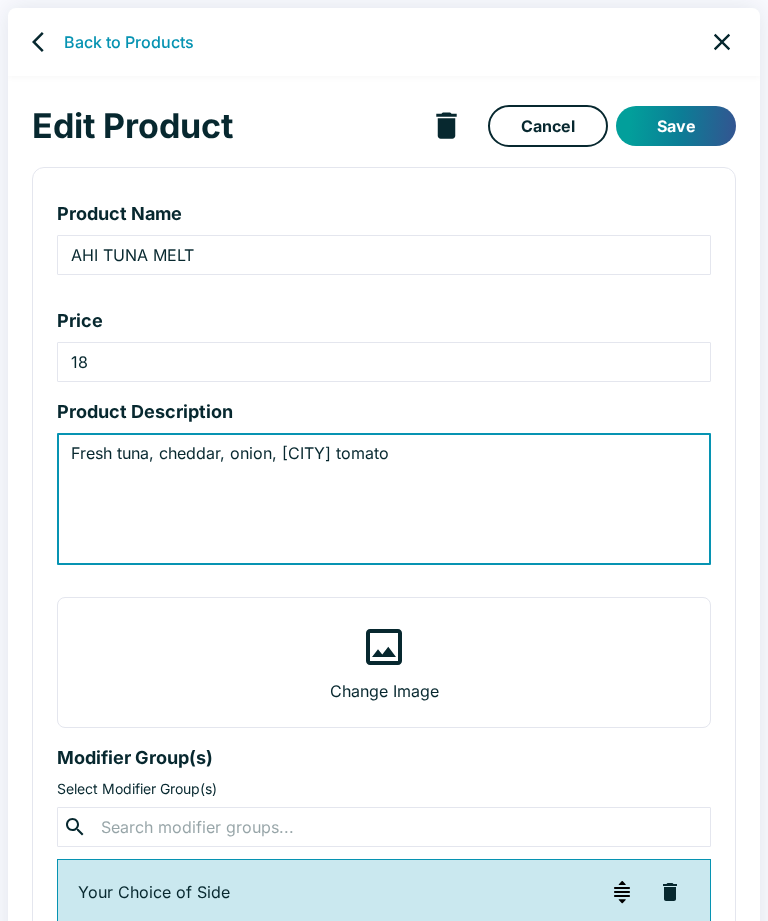 click on "Fresh tuna, cheddar, onion, [CITY] tomato" at bounding box center [384, 499] 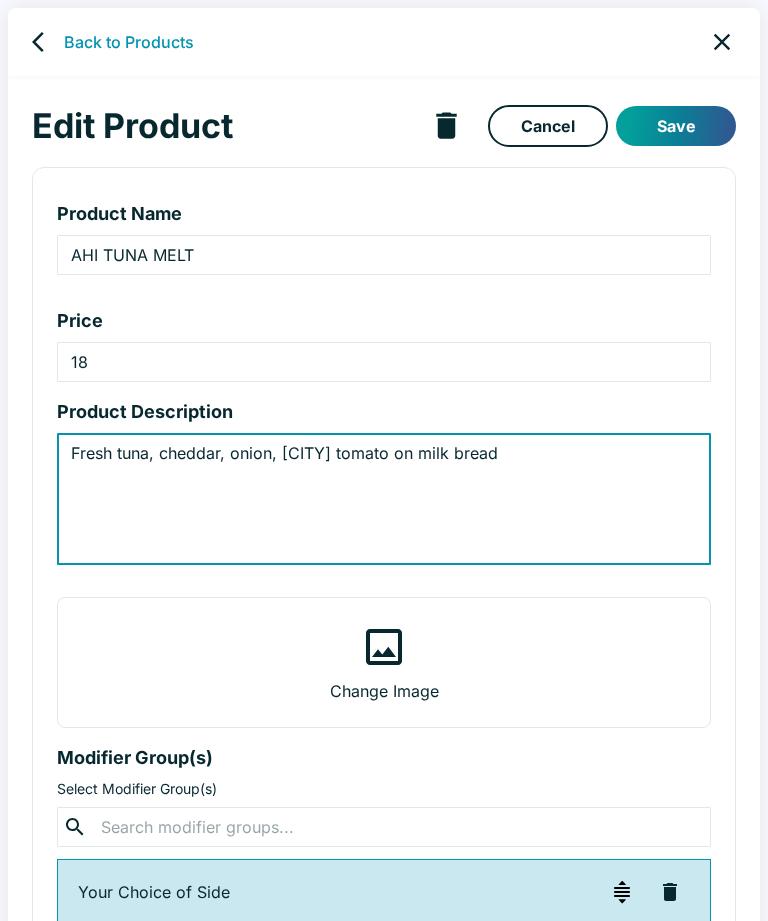 type on "Fresh tuna, cheddar, onion, [CITY] tomato on milk bread" 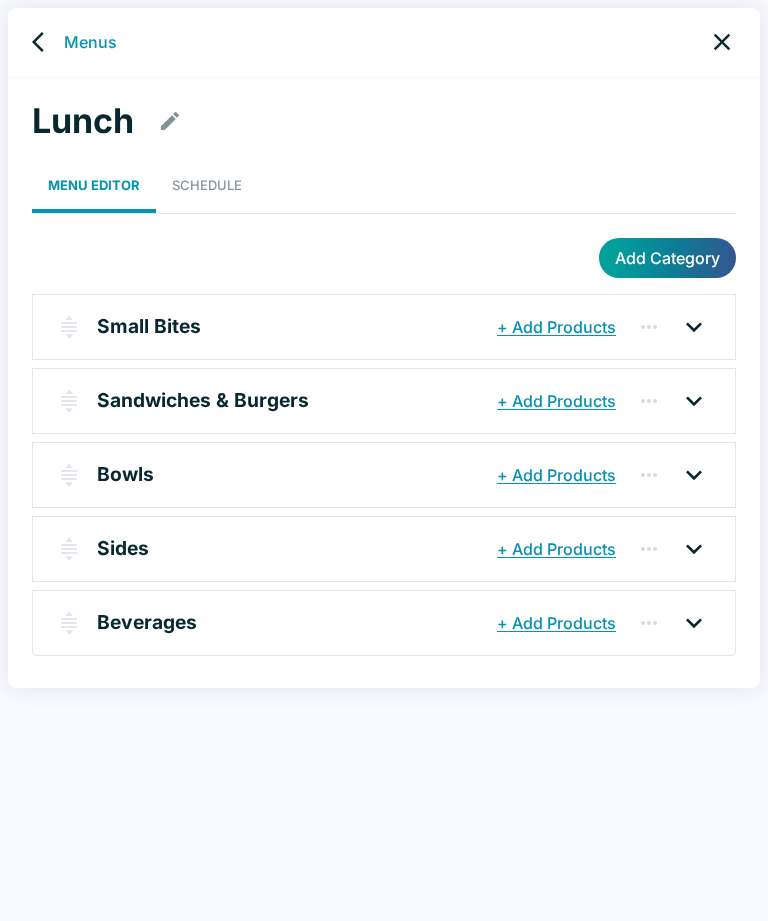 click on "Sandwiches & Burgers" at bounding box center [203, 400] 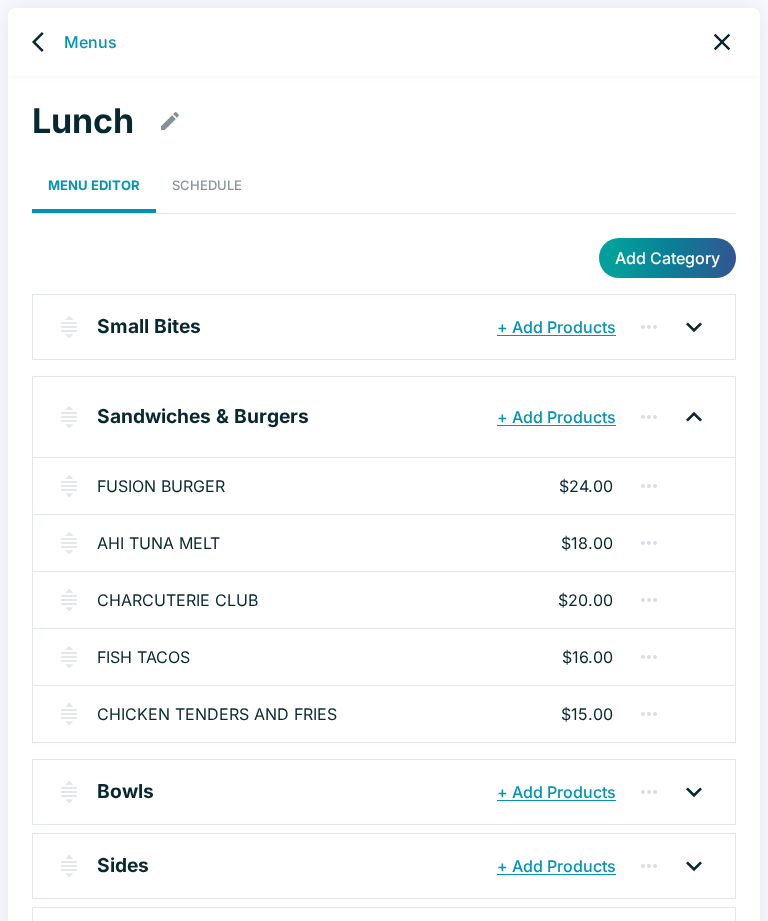 click on "CHARCUTERIE CLUB" at bounding box center (177, 600) 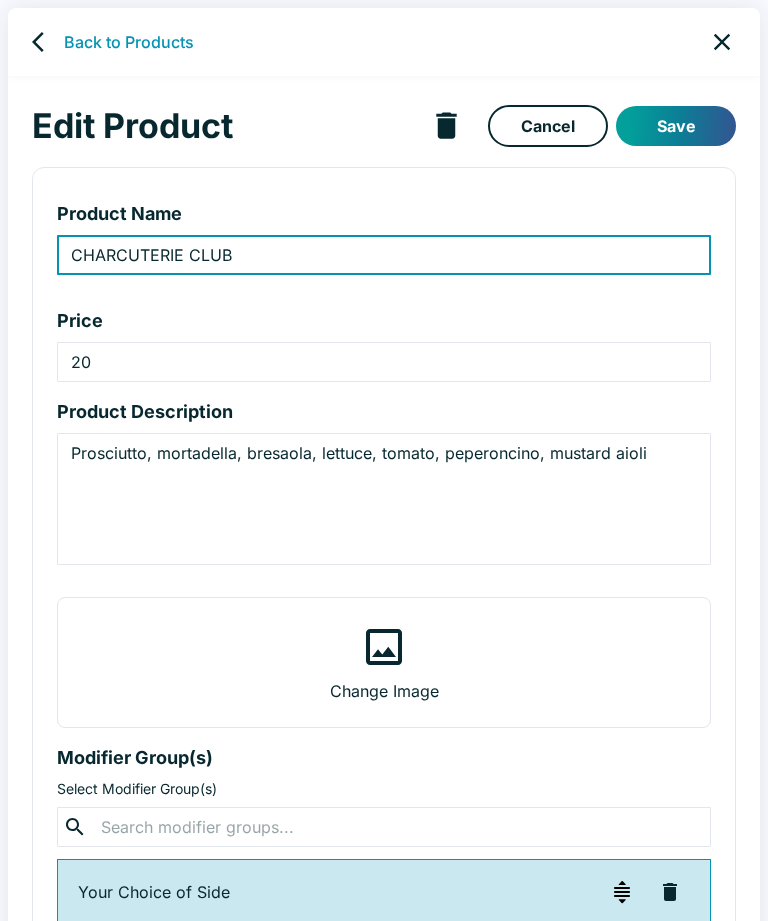click on "Prosciutto, mortadella, bresaola, lettuce, tomato, peperoncino, mustard aioli" at bounding box center [384, 499] 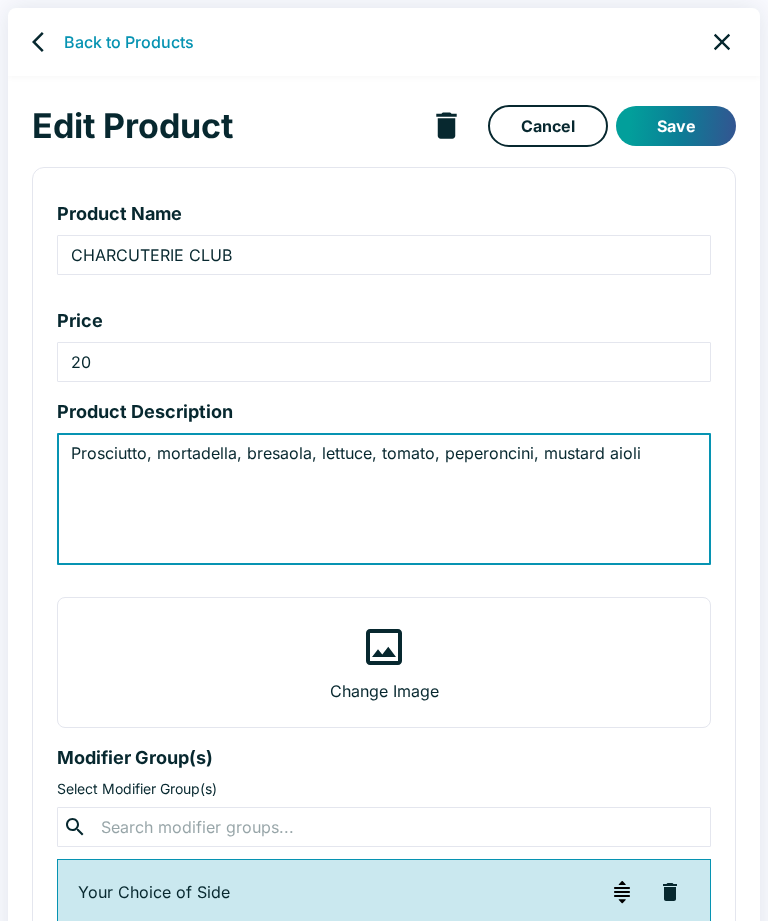 click on "Prosciutto, mortadella, bresaola, lettuce, tomato, peperoncini, mustard aioli" at bounding box center [384, 499] 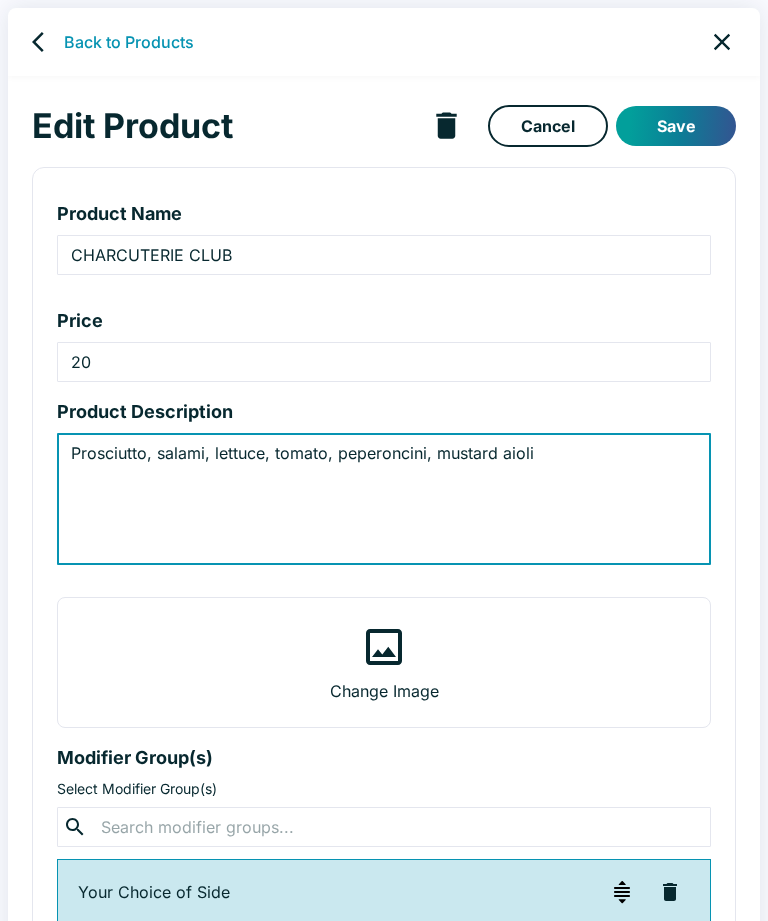 click on "Prosciutto, salami, lettuce, tomato, peperoncini, mustard aioli" at bounding box center (384, 499) 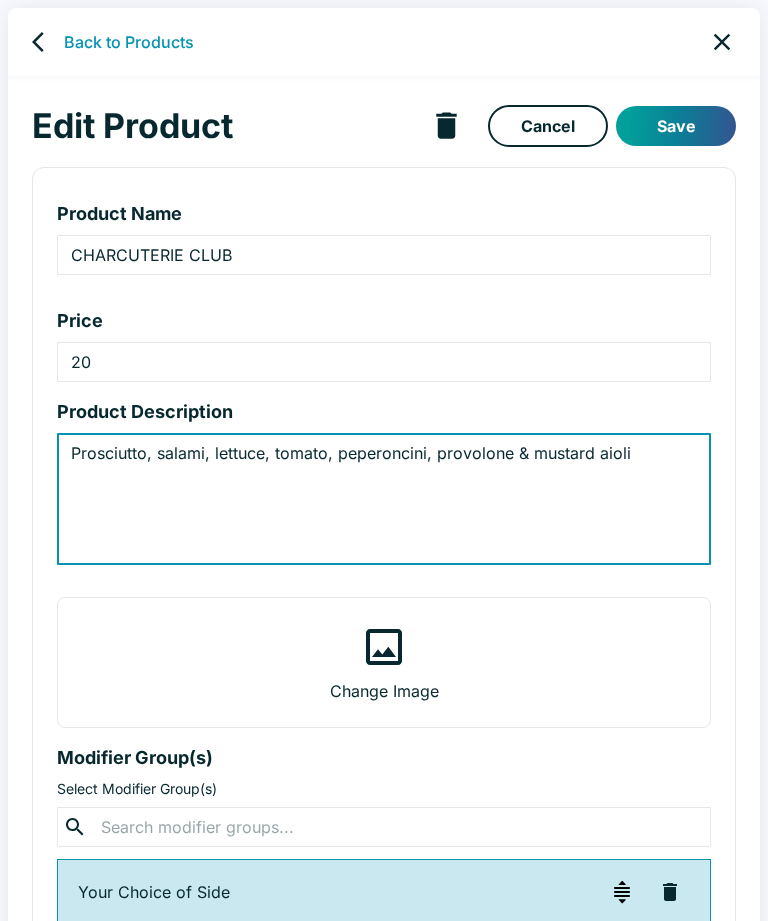 type on "Prosciutto, salami, lettuce, tomato, peperoncini, provolone & mustard aioli" 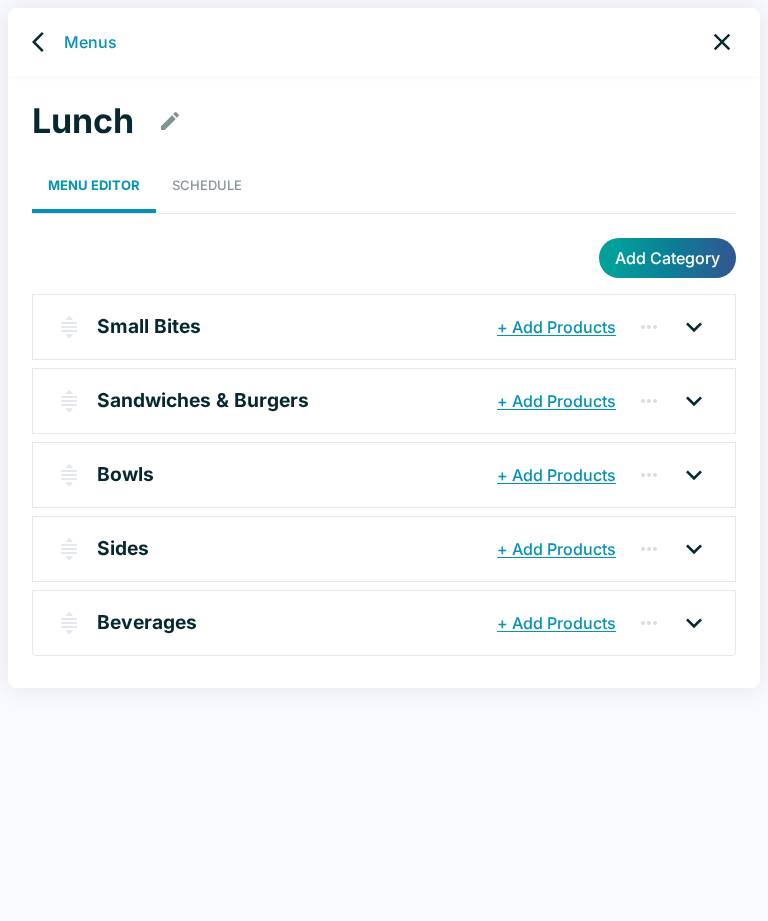 click on "Sandwiches & Burgers" at bounding box center [203, 400] 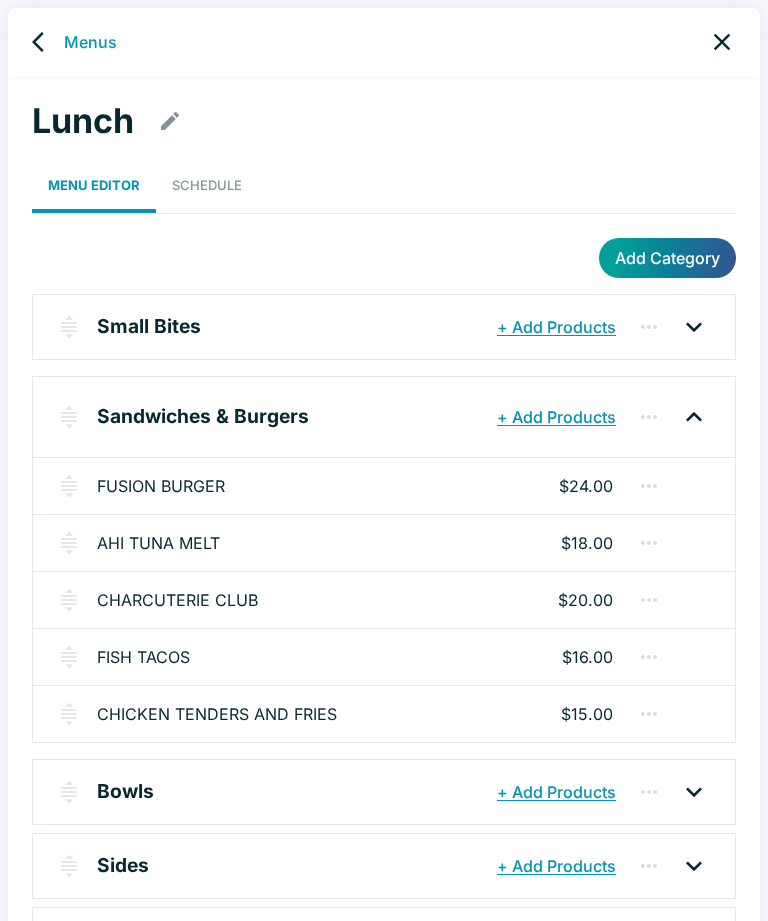 click on "FUSION BURGER" at bounding box center (161, 486) 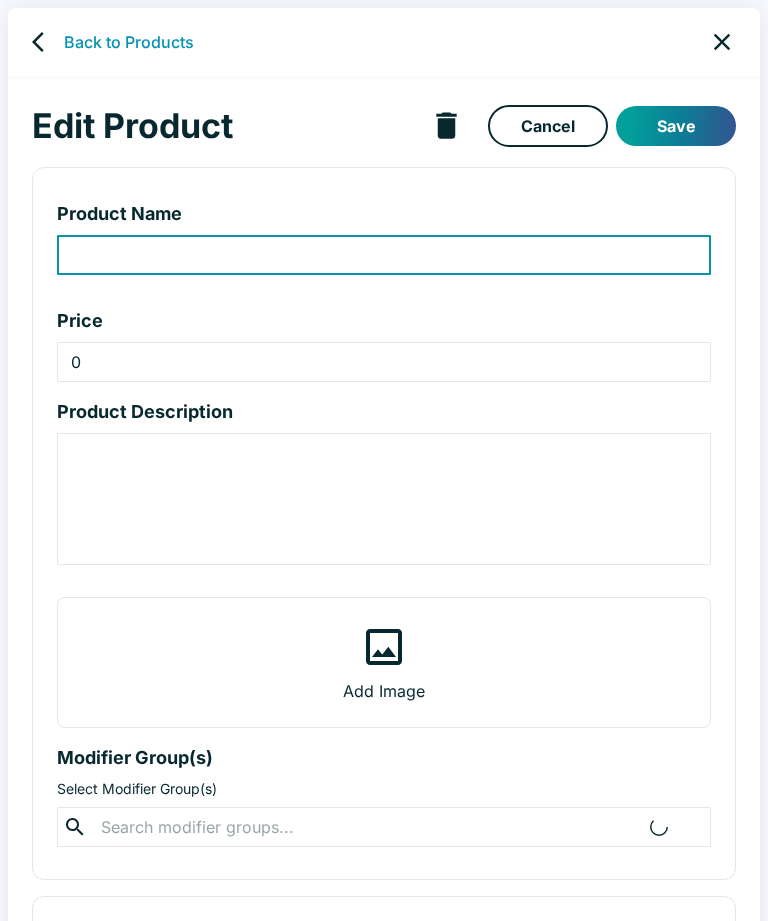 type on "FUSION BURGER" 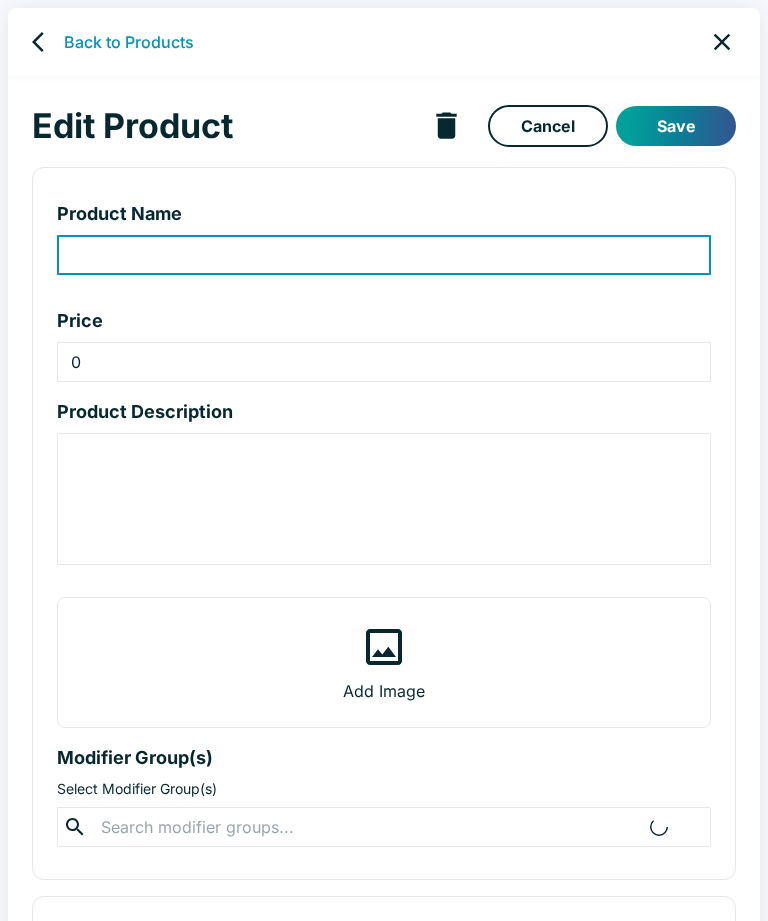 type on "24" 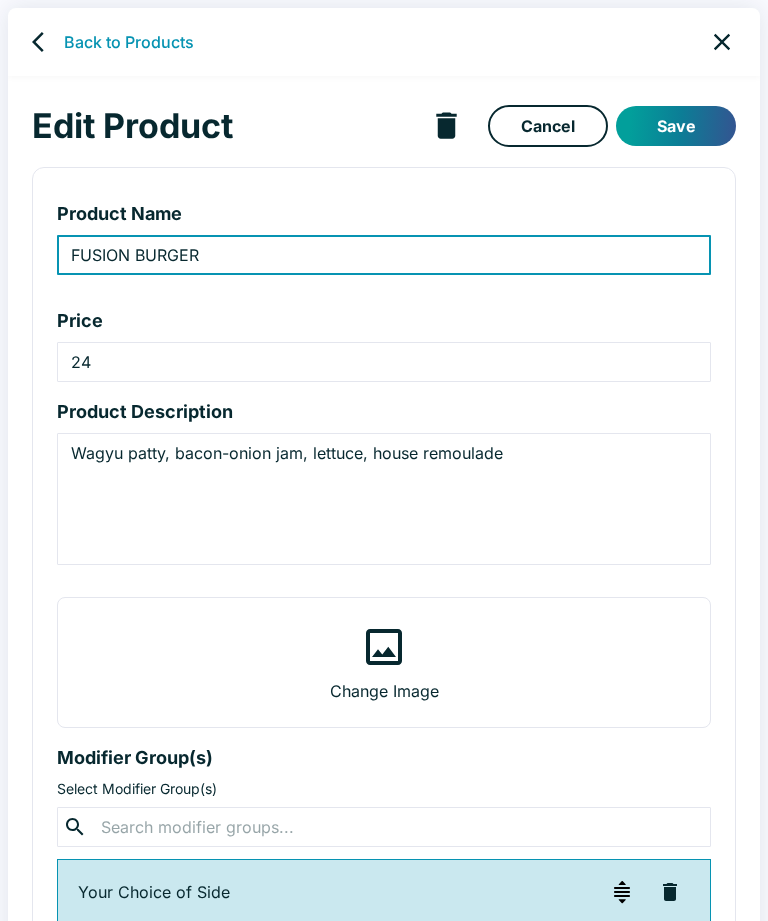 click on "Wagyu patty, bacon-onion jam, lettuce, house remoulade" at bounding box center [384, 499] 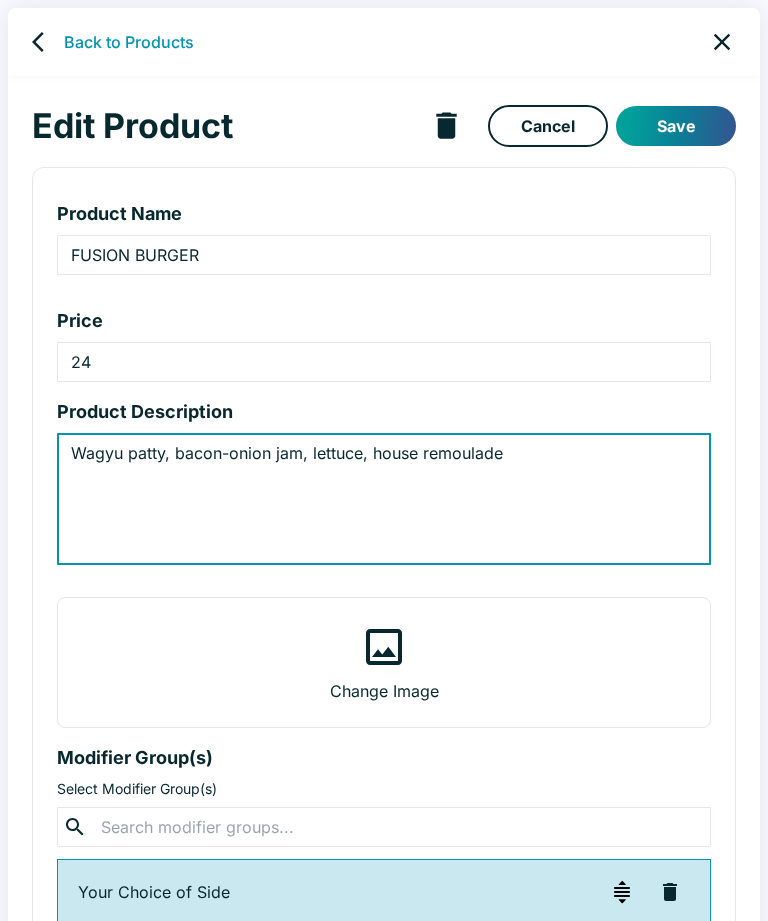 click on "Wagyu patty, bacon-onion jam, lettuce, house remoulade
x ​" at bounding box center [384, 499] 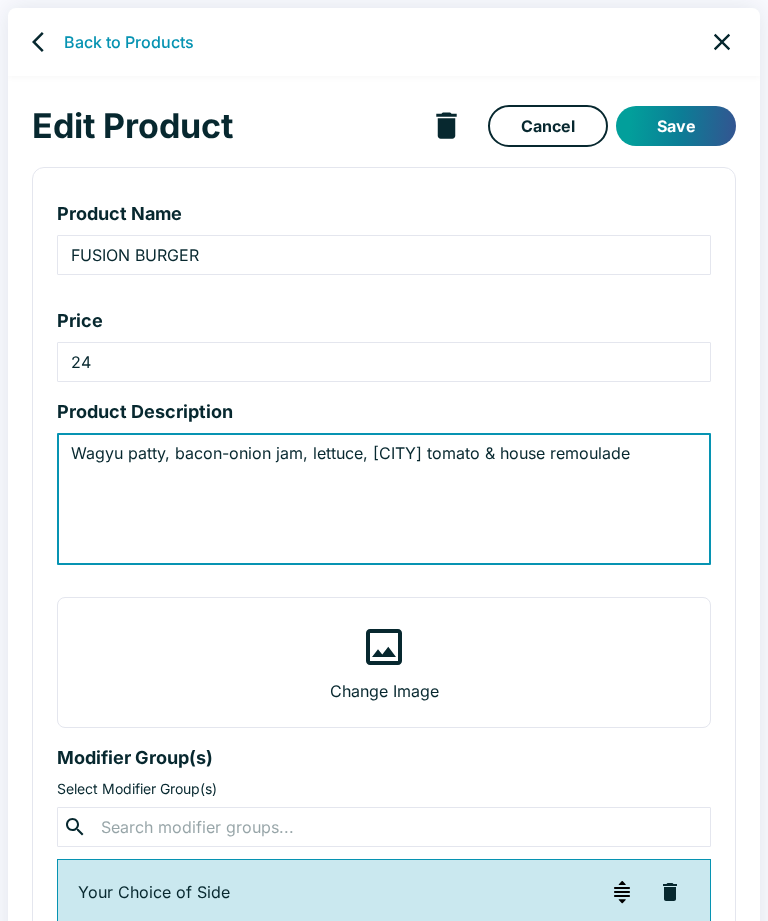 type on "Wagyu patty, bacon-onion jam, lettuce, [CITY] tomato & house remoulade" 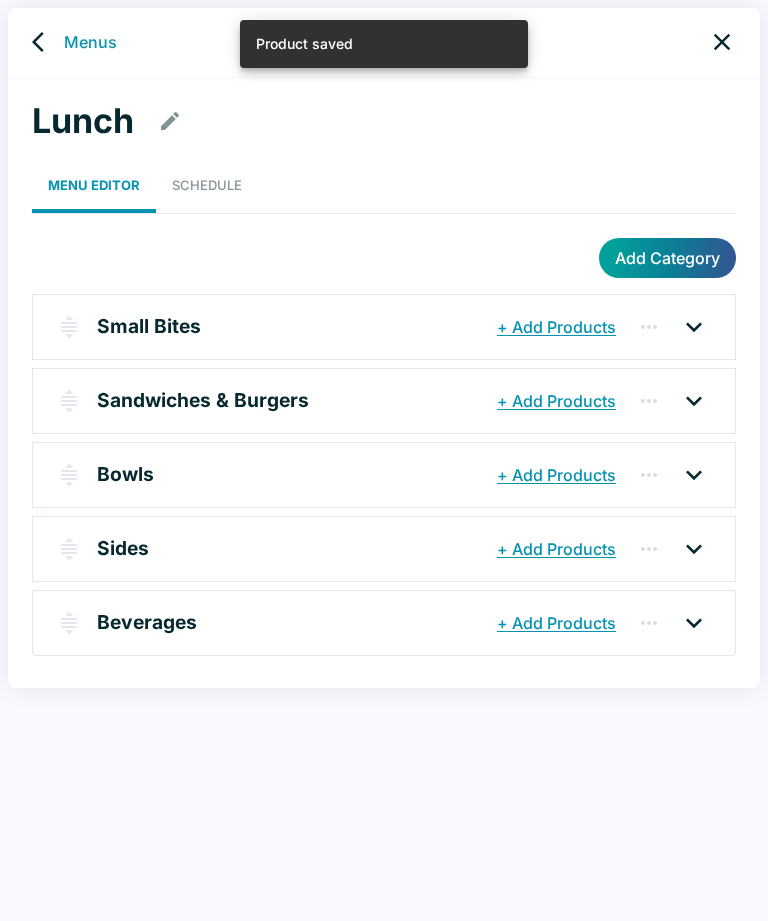 click on "Sandwiches & Burgers" at bounding box center (203, 400) 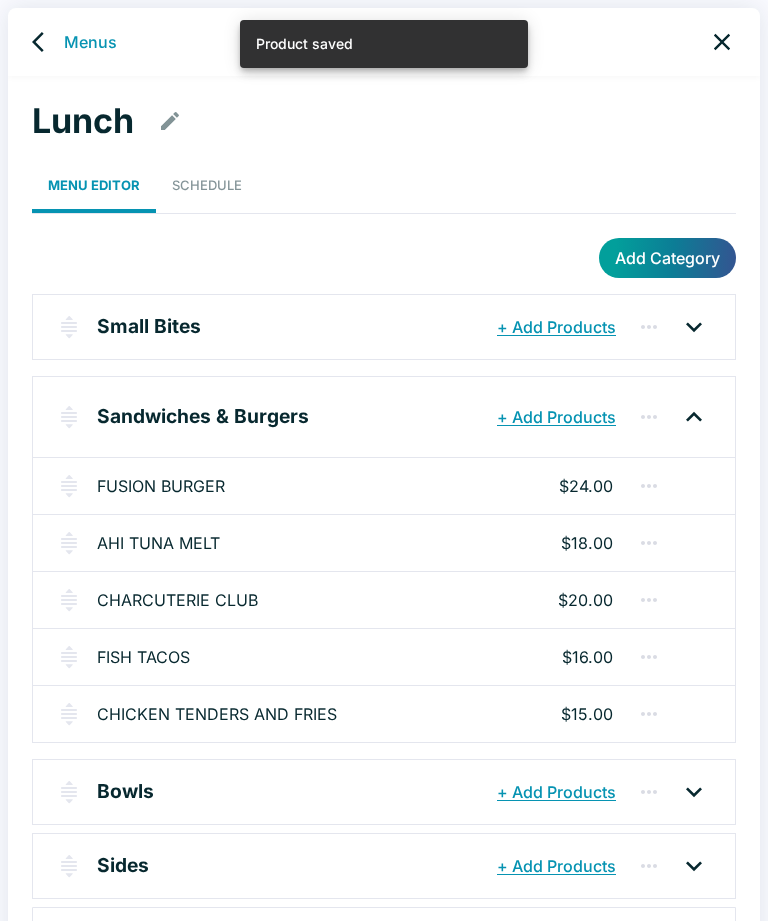 click on "CHARCUTERIE CLUB" at bounding box center (177, 600) 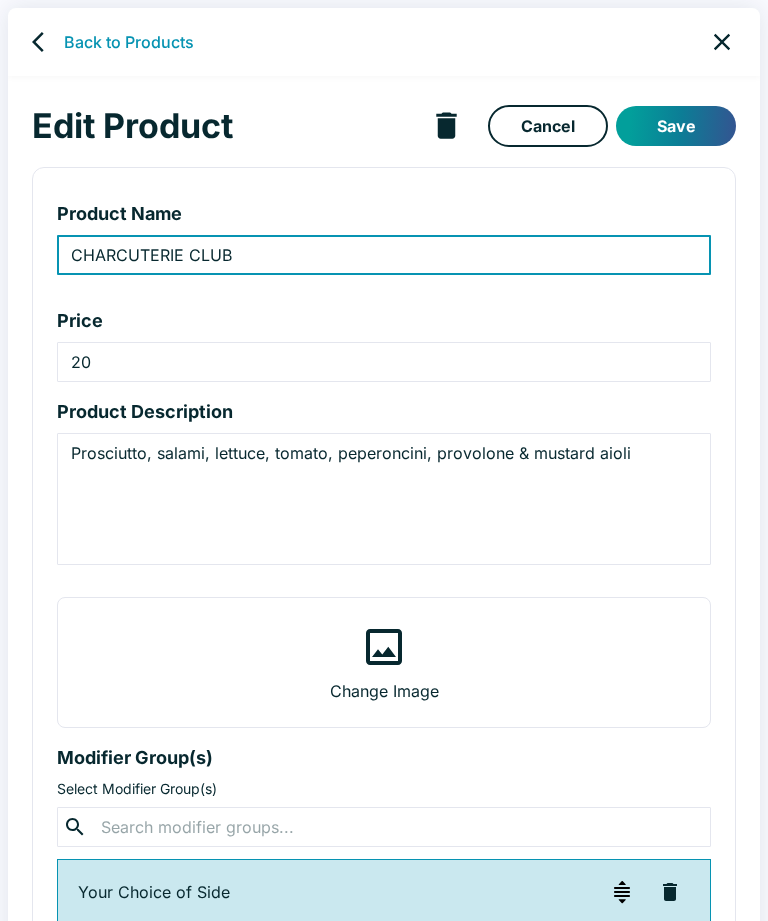 click on "Prosciutto, salami, lettuce, tomato, peperoncini, provolone & mustard aioli" at bounding box center [384, 499] 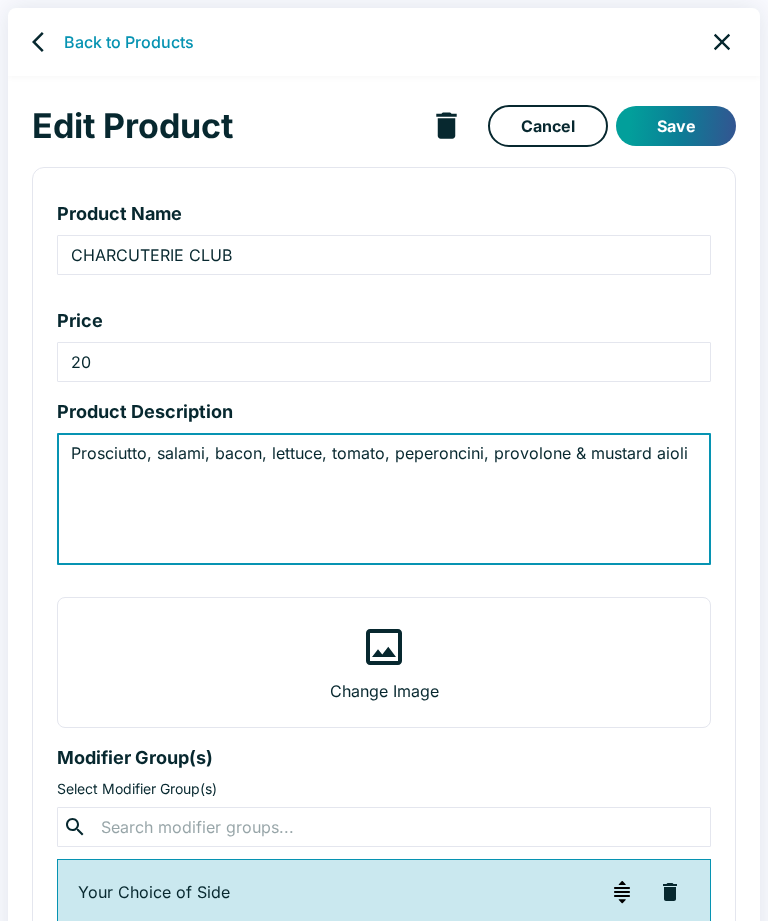 type on "Prosciutto, salami, bacon, lettuce, tomato, peperoncini, provolone & mustard aioli" 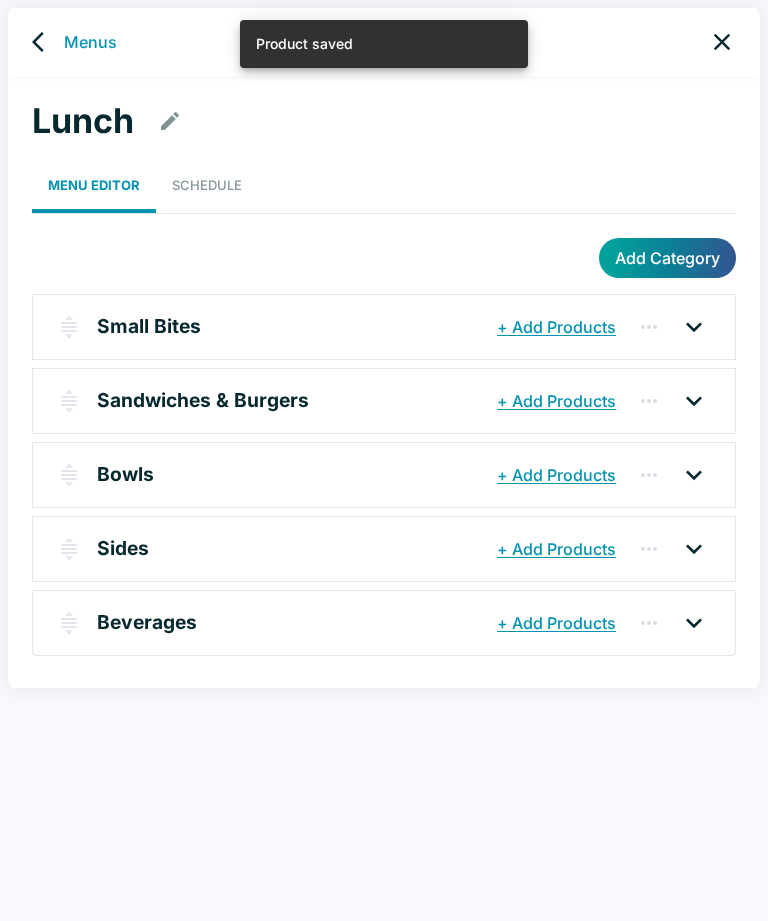 click on "Menus" at bounding box center [90, 42] 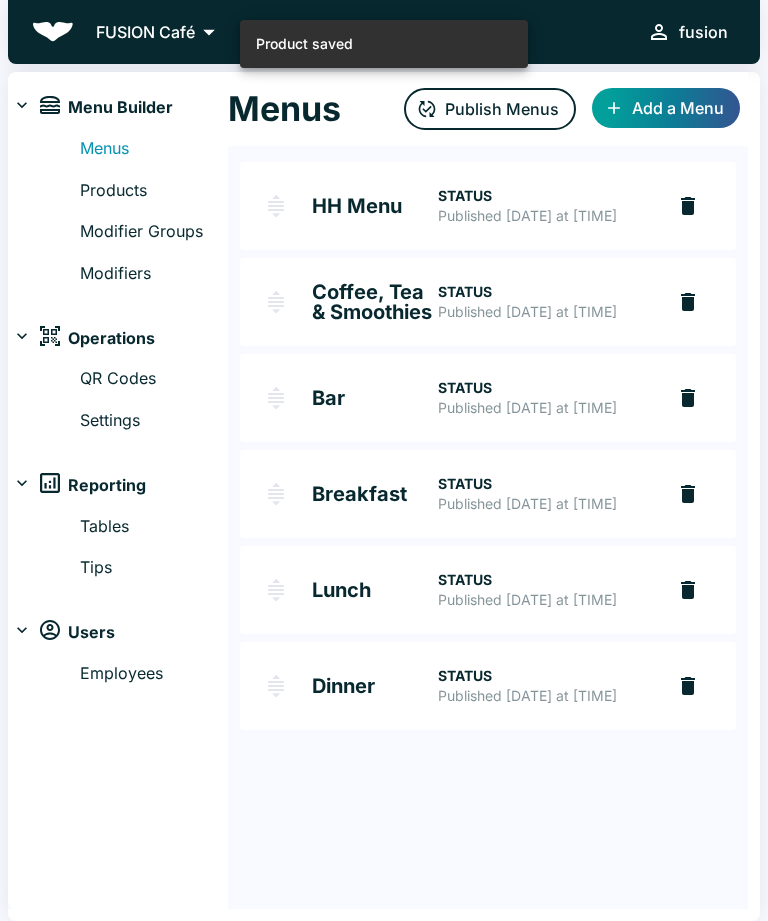 click on "Publish Menus" at bounding box center (490, 109) 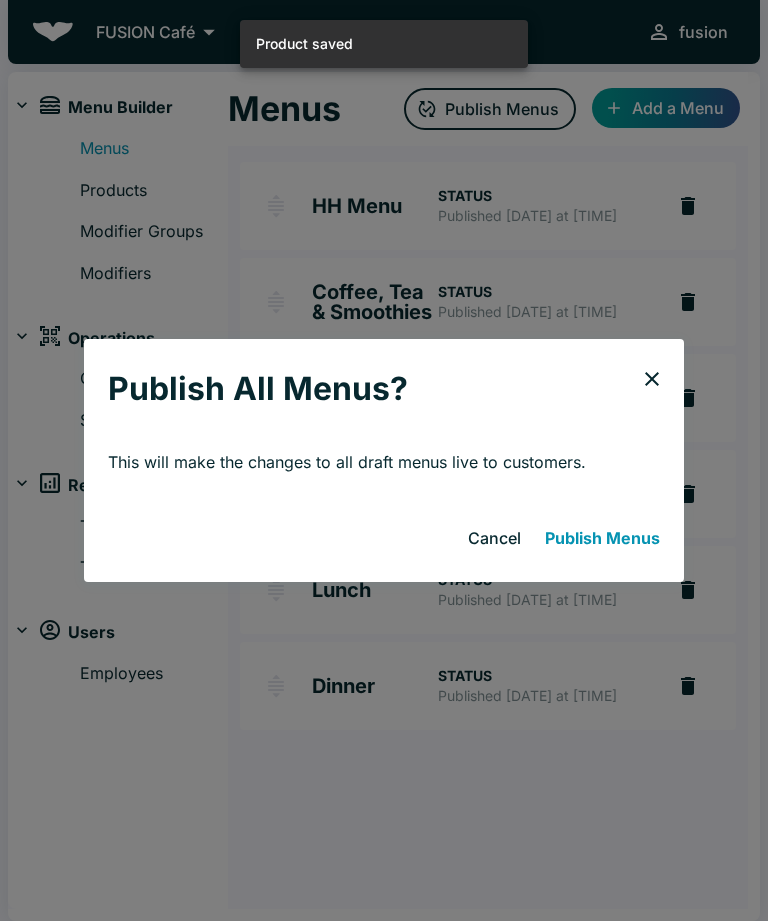 click on "Publish Menus" at bounding box center (602, 538) 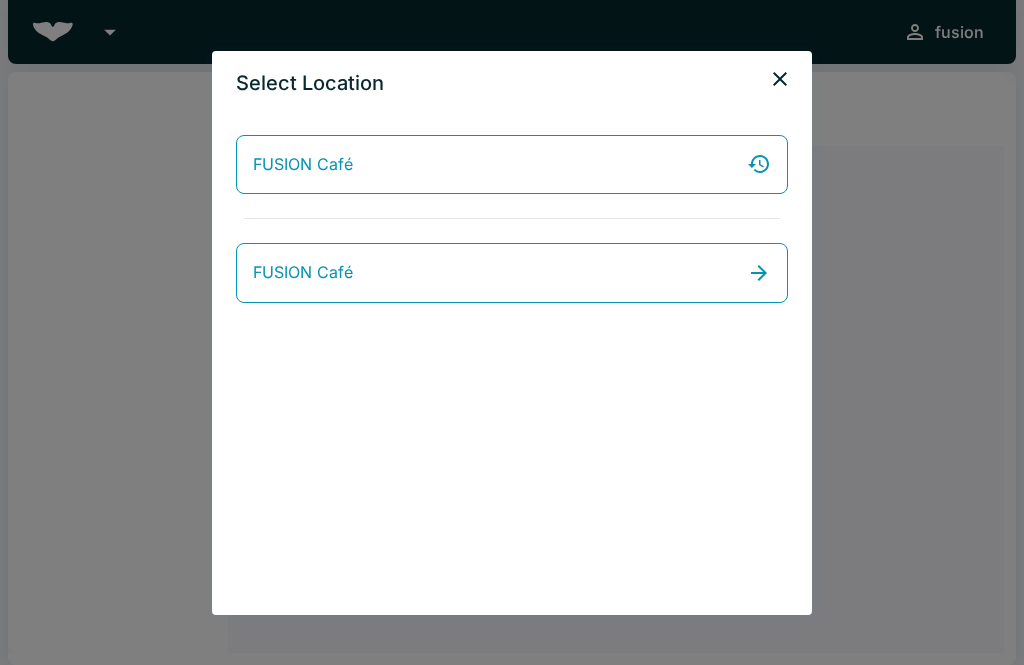scroll, scrollTop: 0, scrollLeft: 0, axis: both 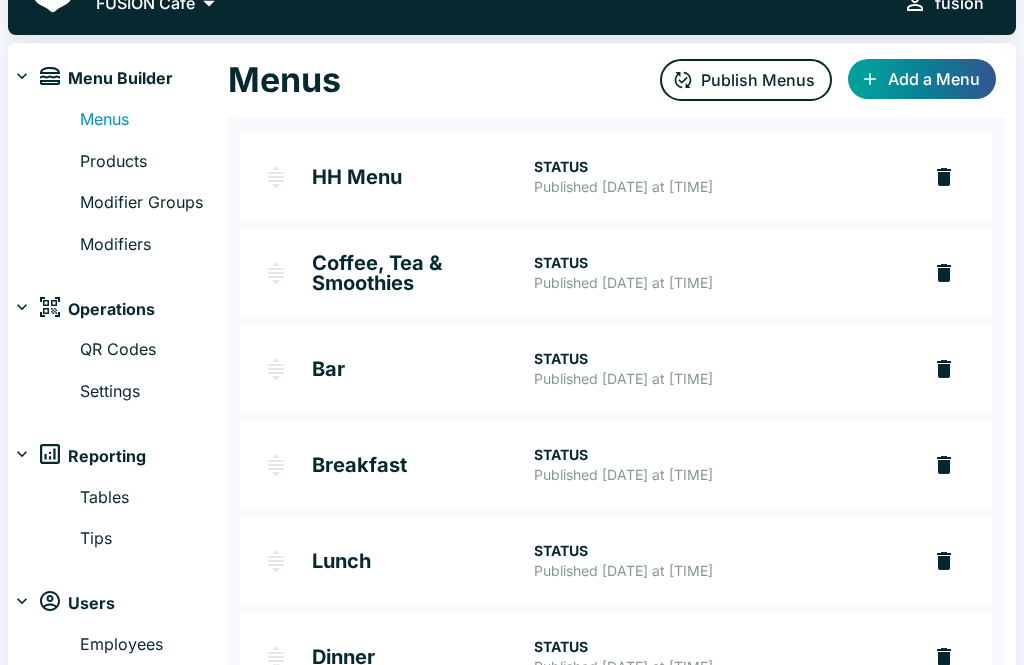 click on "Published [DATE] at [TIME]" at bounding box center (719, 667) 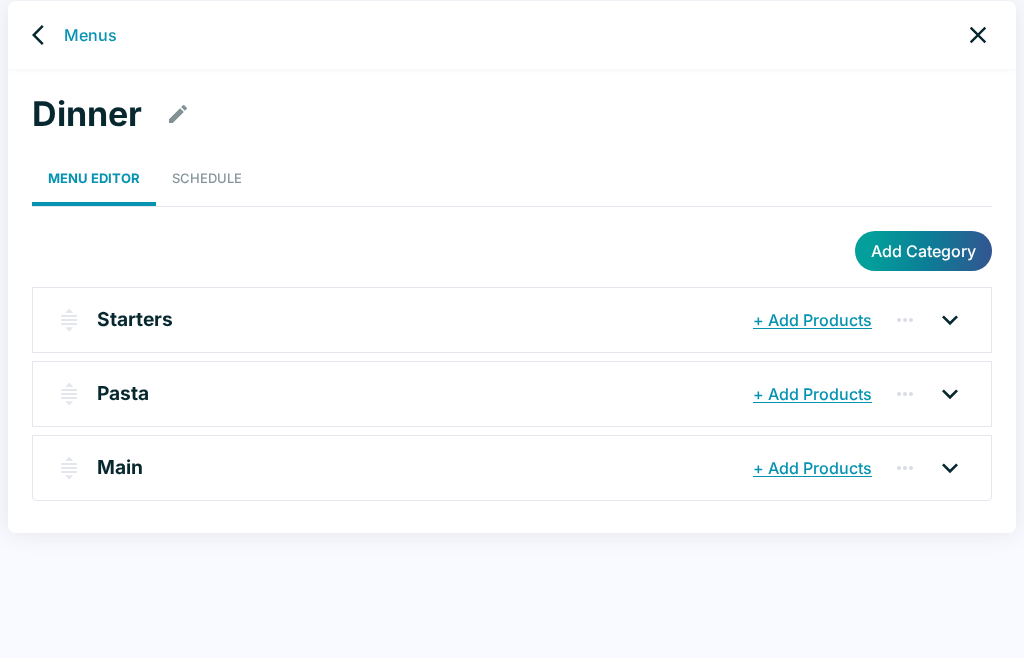 scroll, scrollTop: 8, scrollLeft: 0, axis: vertical 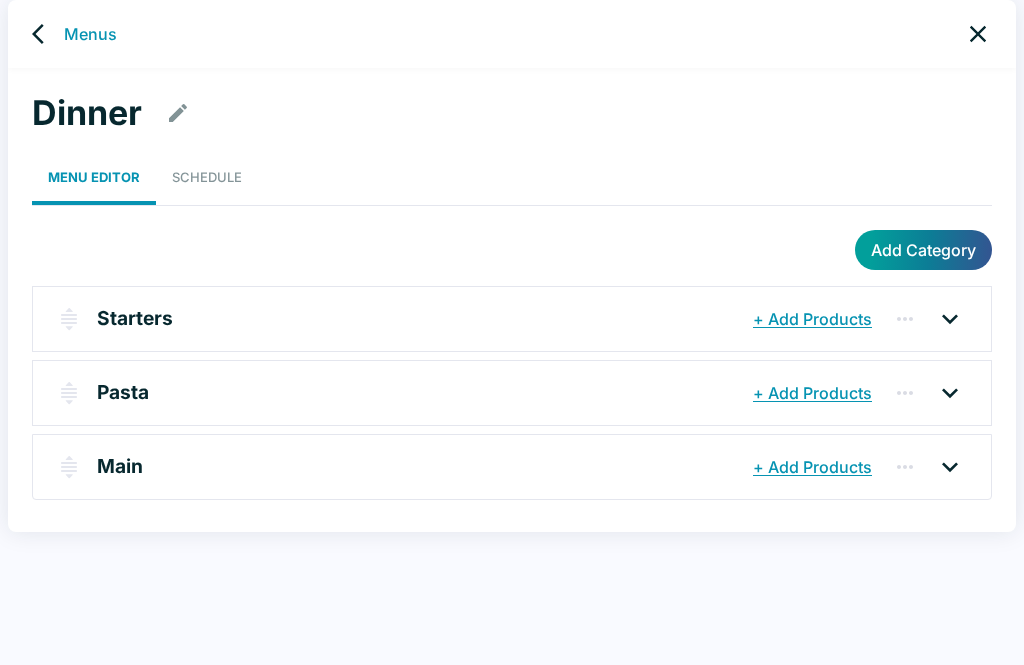 click on "Schedule" at bounding box center [207, 177] 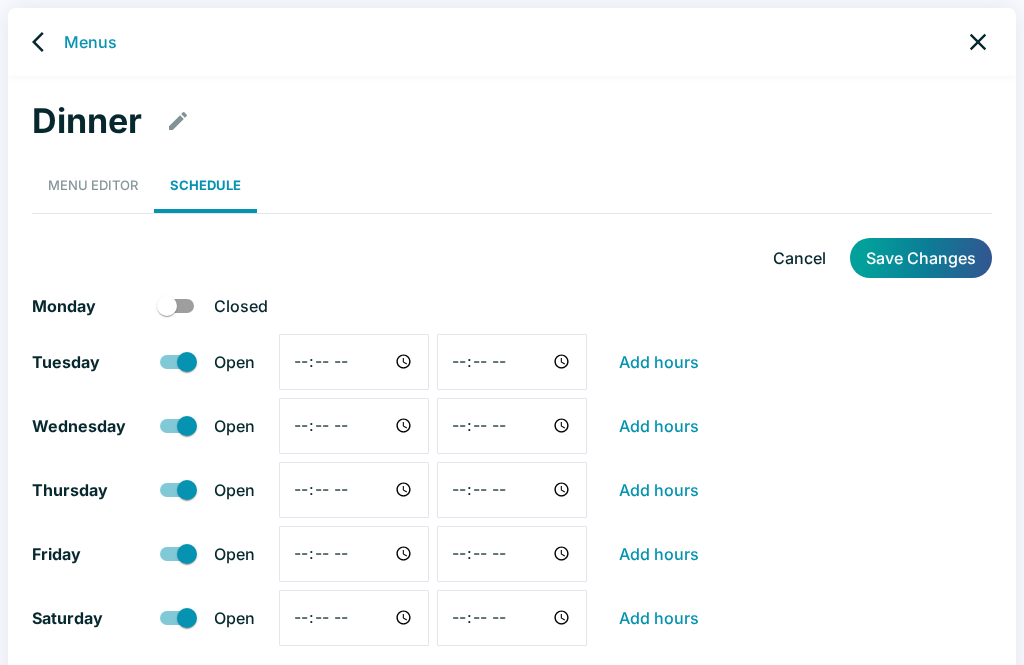 click on "Save Changes" at bounding box center (921, 258) 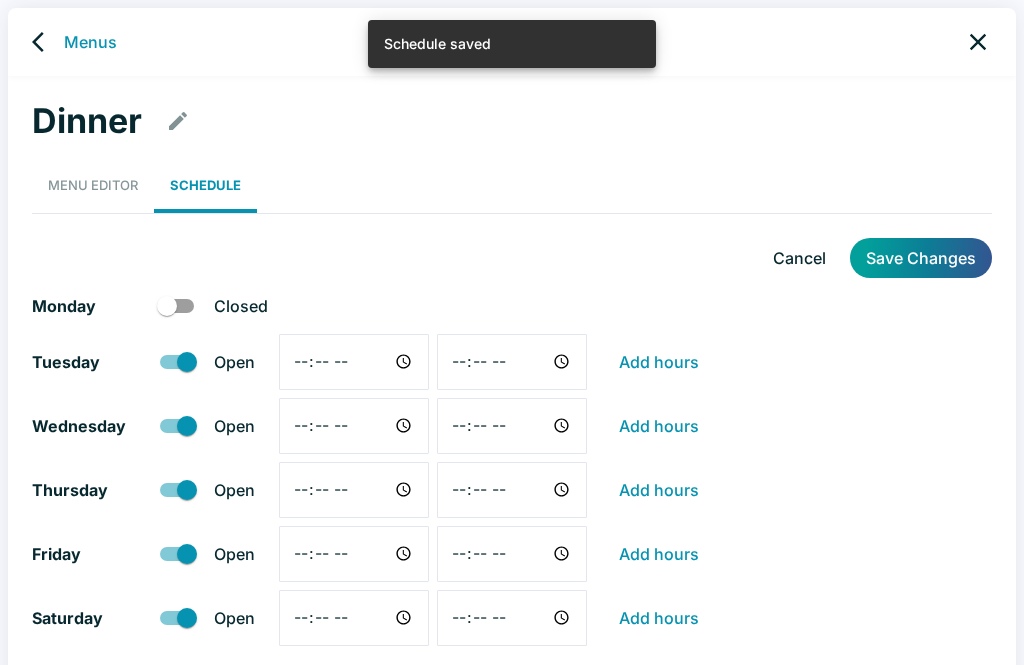 click on "Menu Editor" at bounding box center [93, 185] 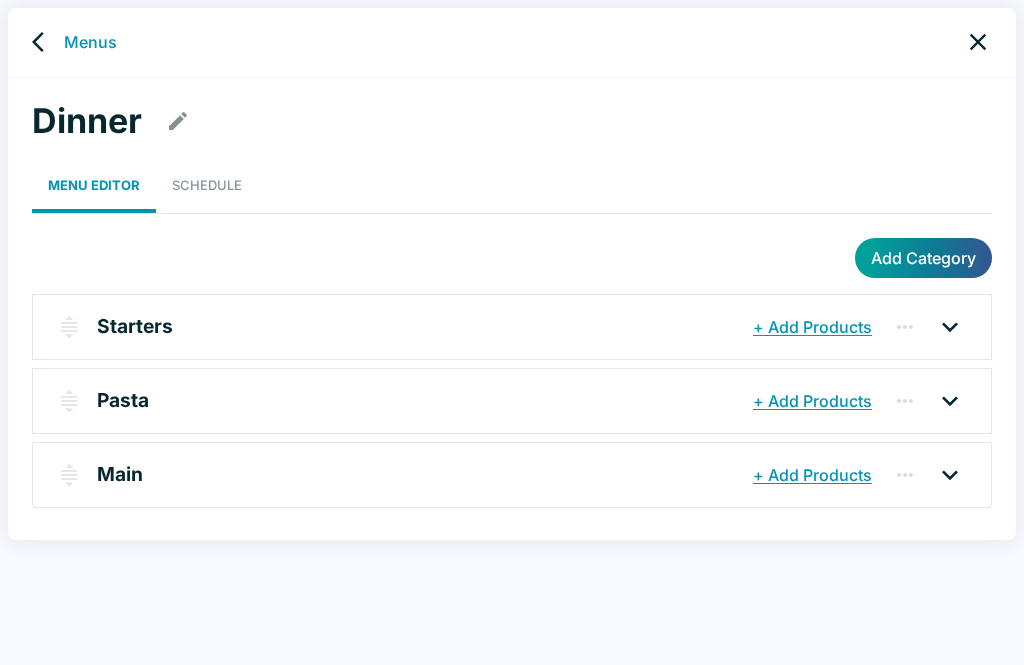 click 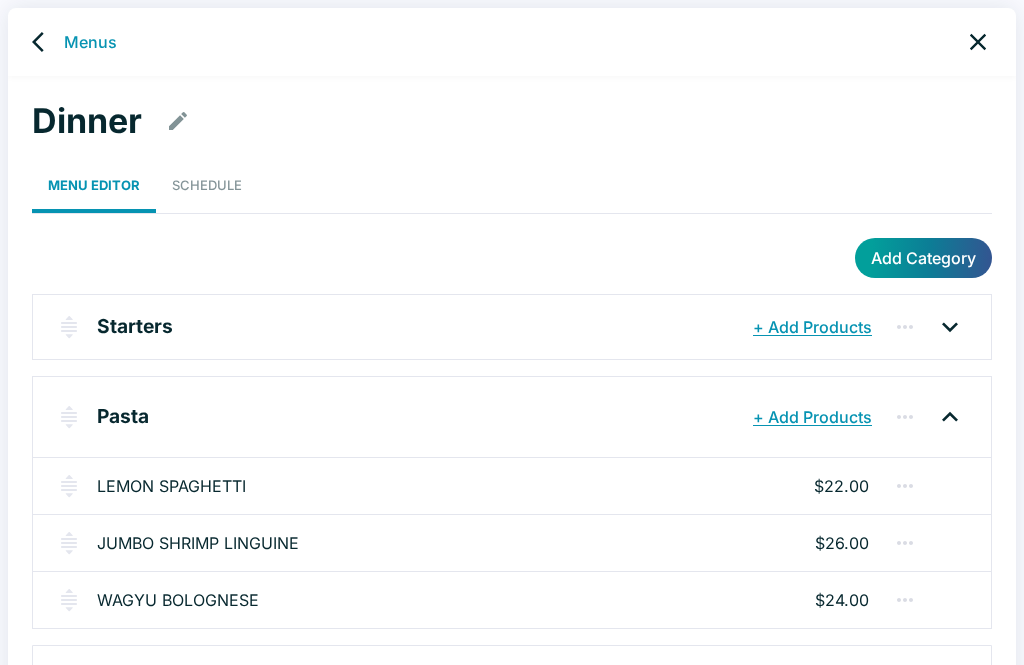 click on "LEMON SPAGHETTI" at bounding box center [171, 486] 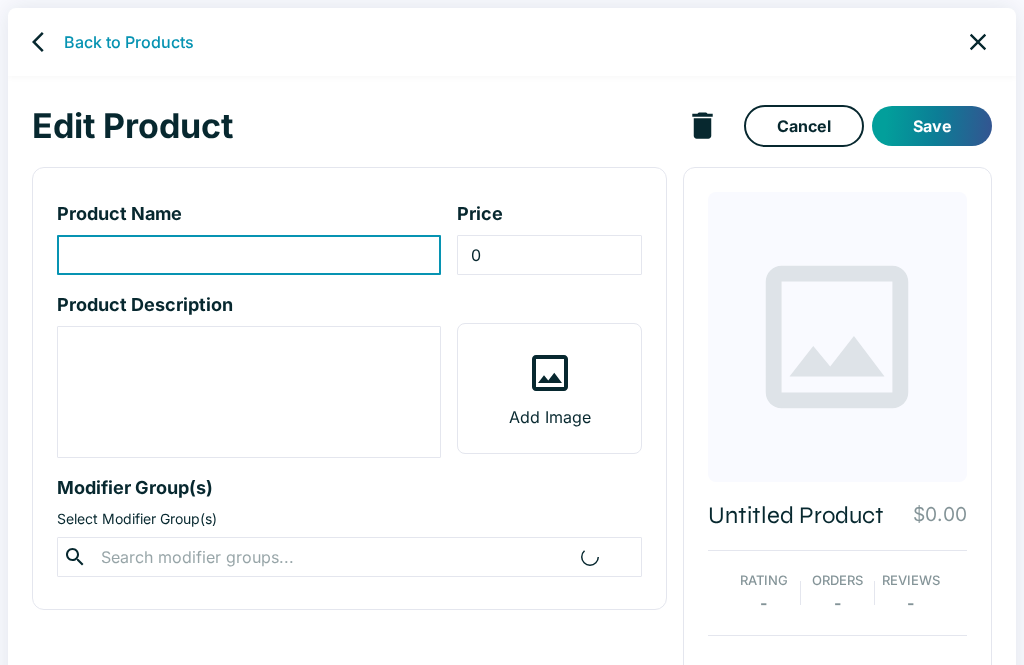 type on "LEMON SPAGHETTI" 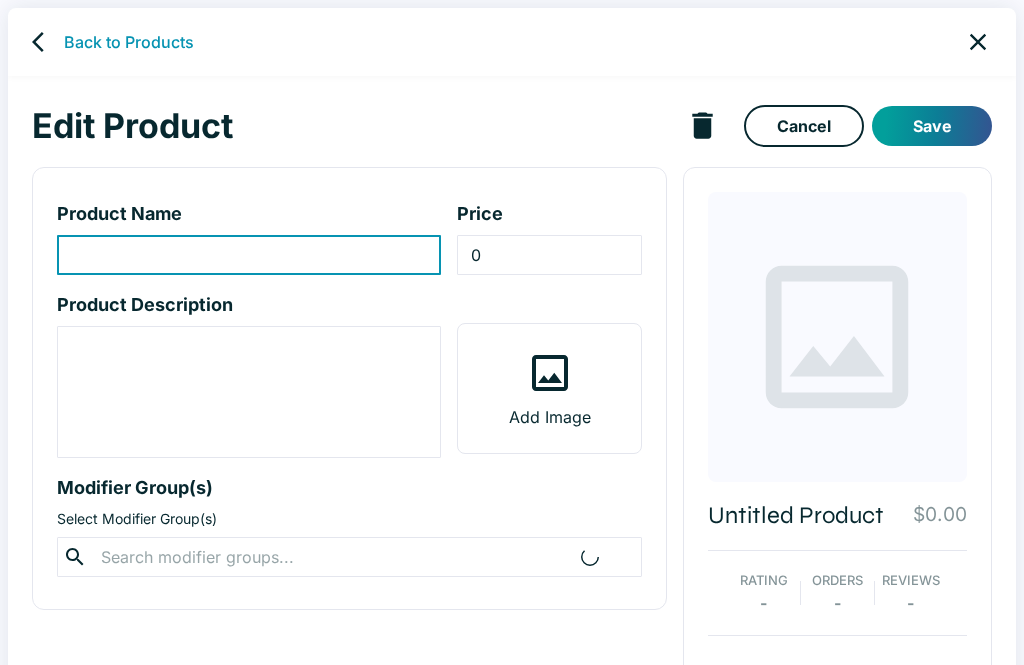 type on "22" 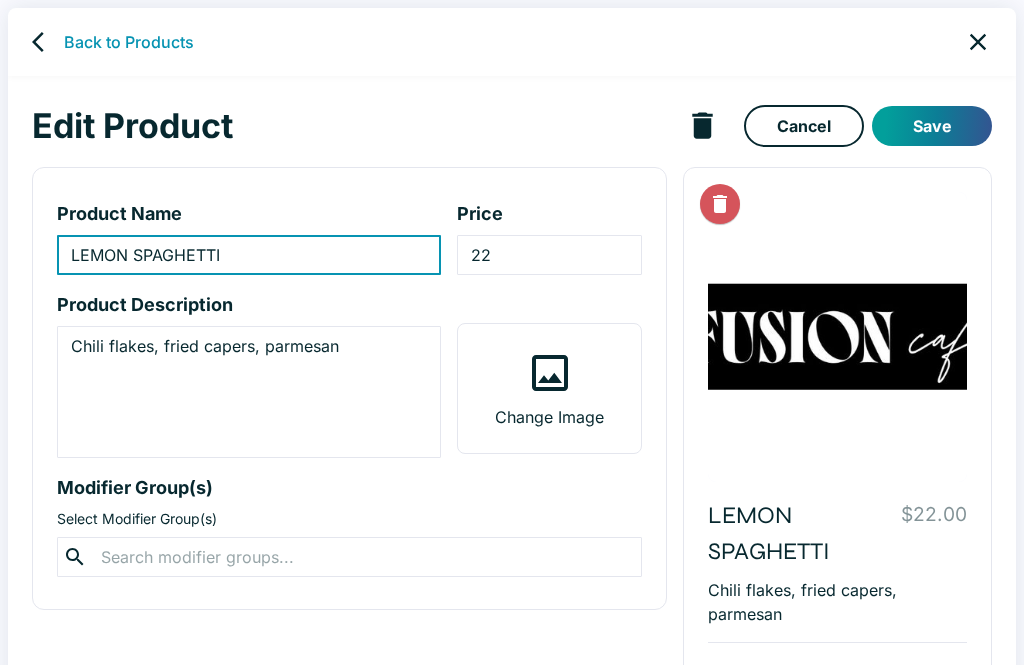 click on "Save" at bounding box center (932, 126) 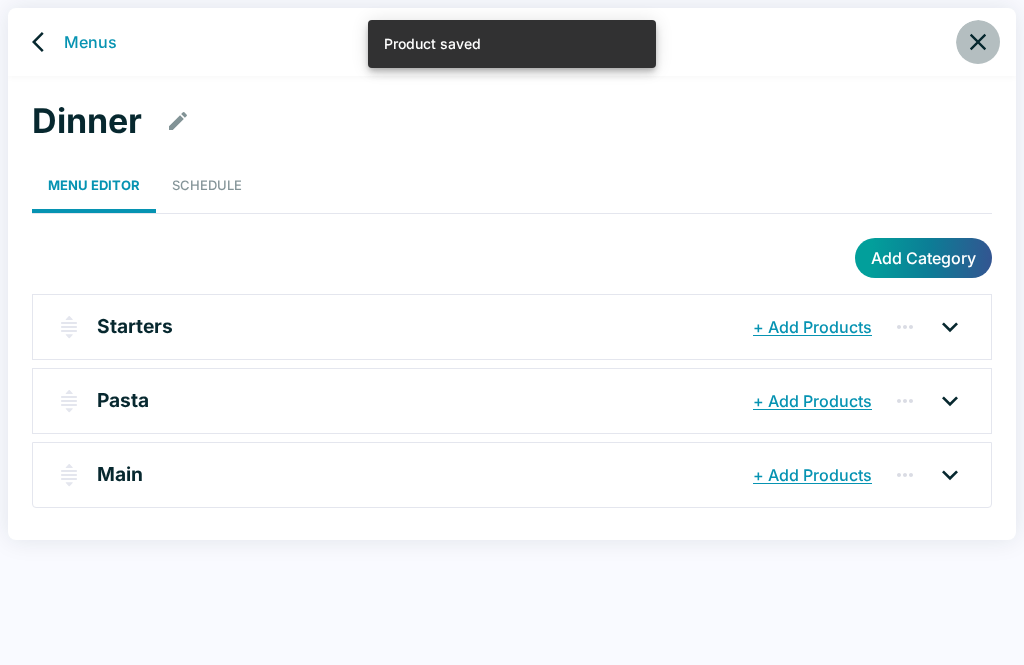 click 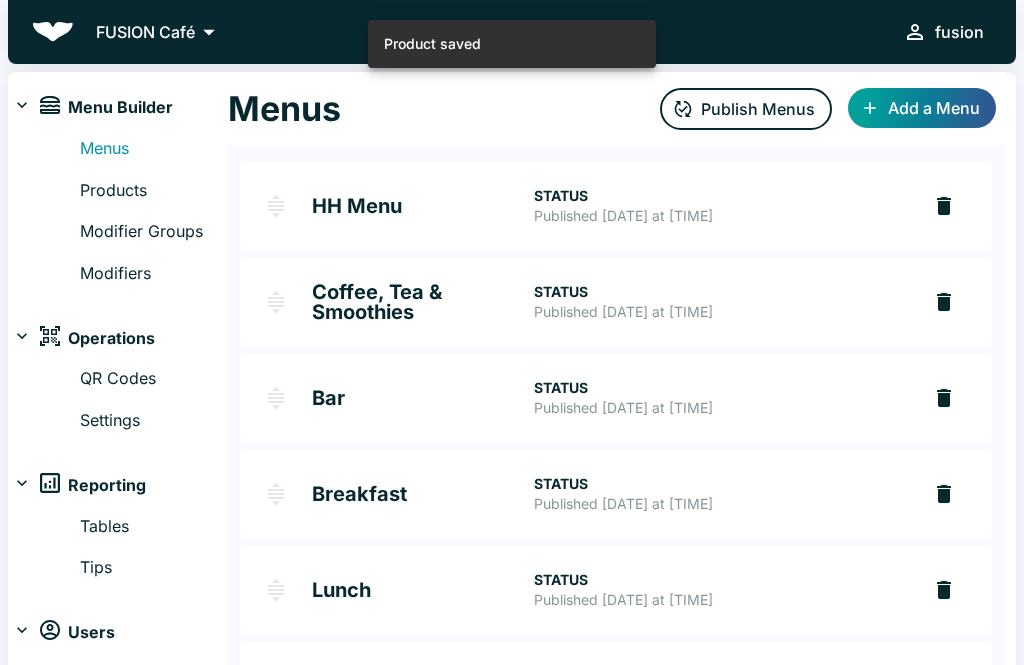 click on "Publish Menus" at bounding box center [746, 109] 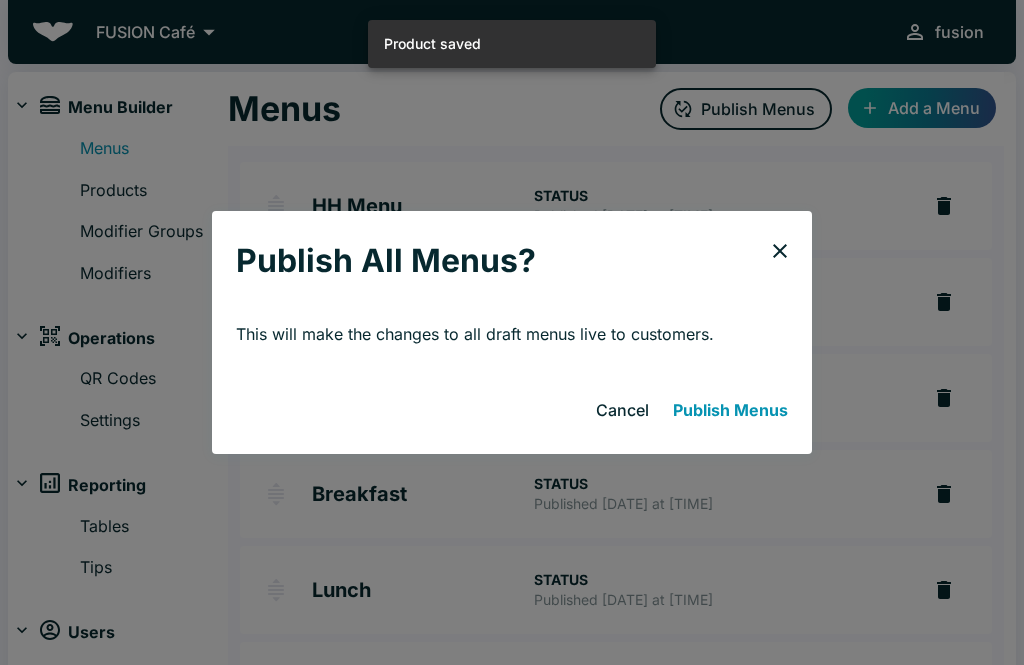 click on "Publish Menus" at bounding box center [730, 410] 